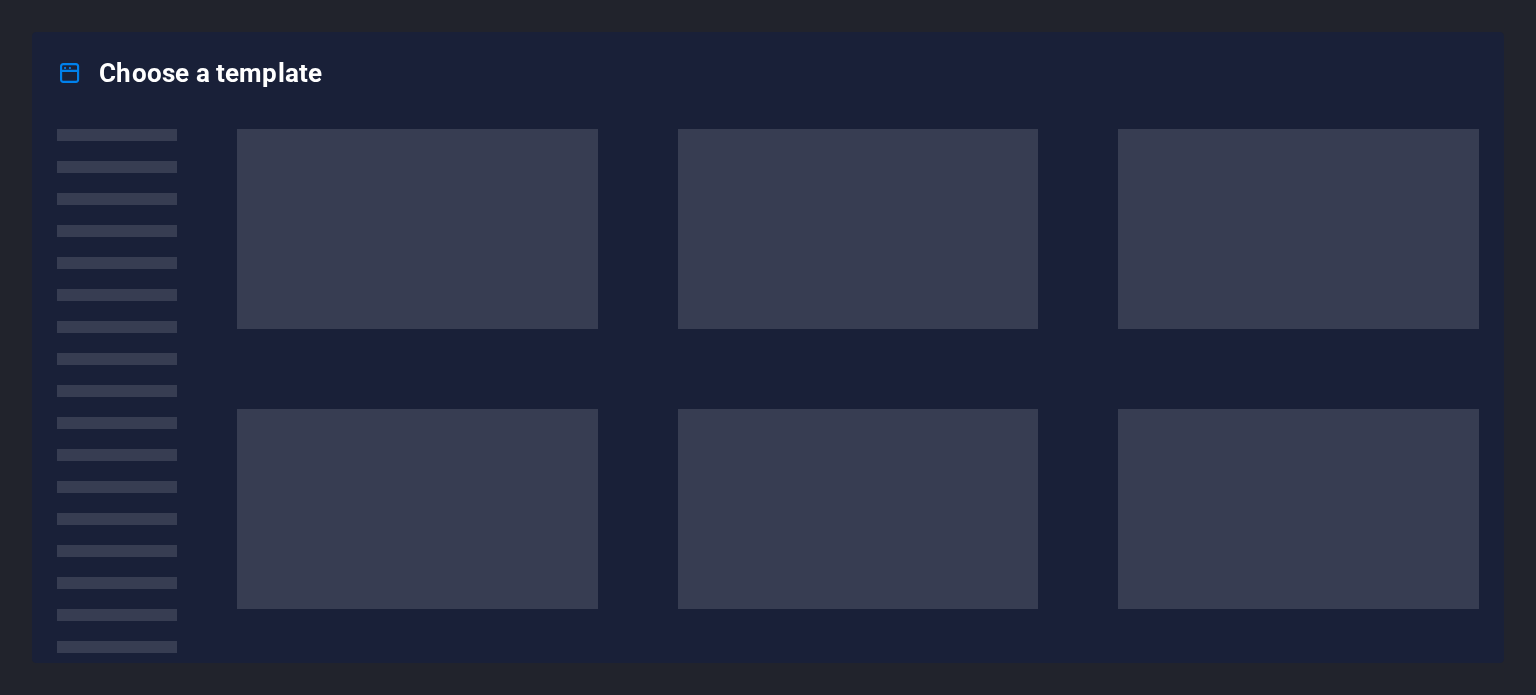 scroll, scrollTop: 0, scrollLeft: 0, axis: both 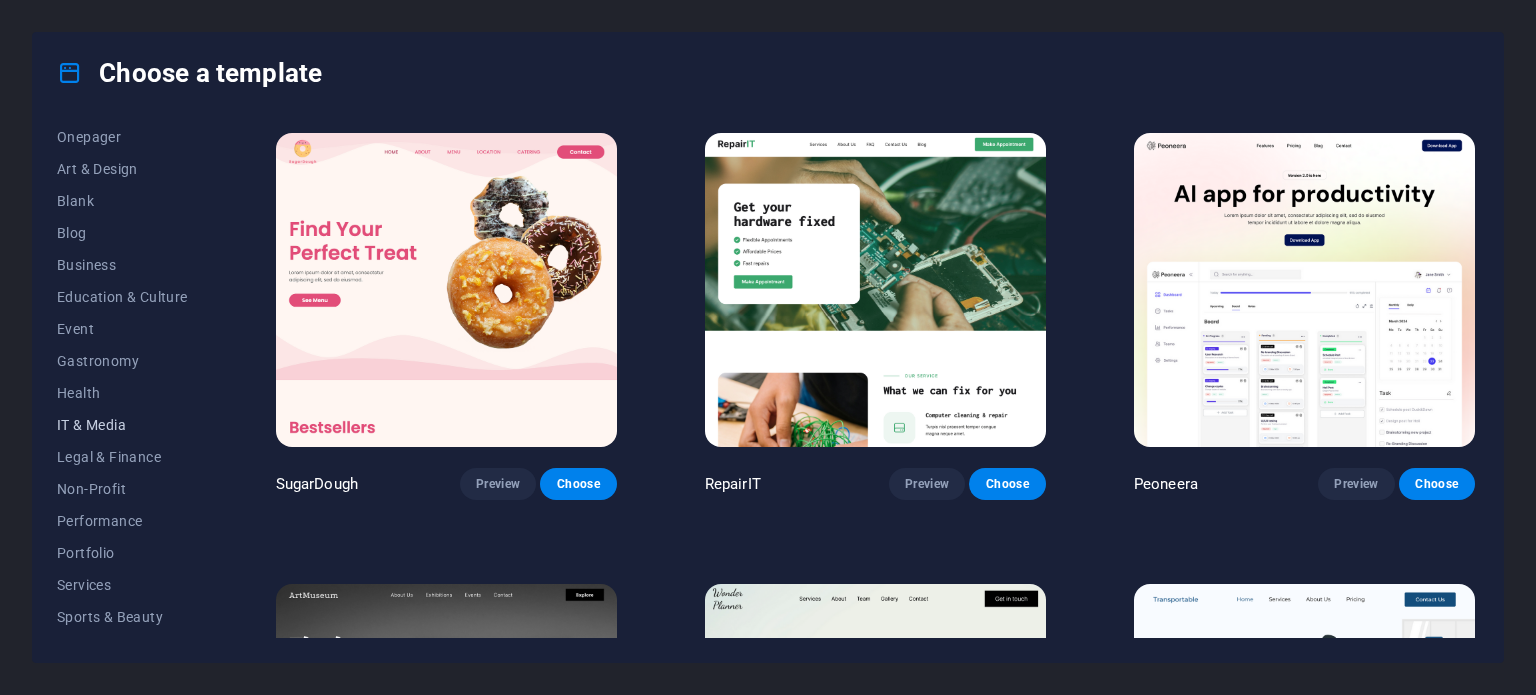click on "IT & Media" at bounding box center [122, 425] 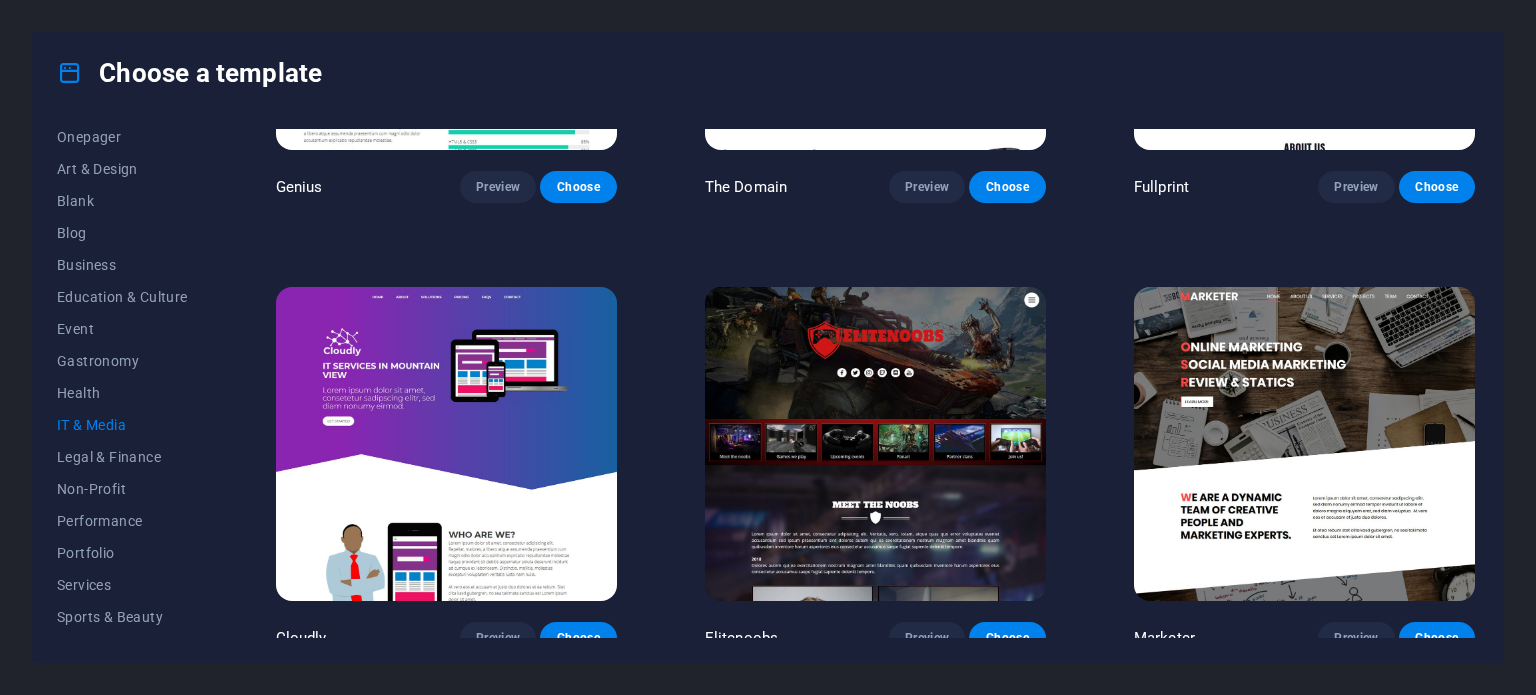 scroll, scrollTop: 1208, scrollLeft: 0, axis: vertical 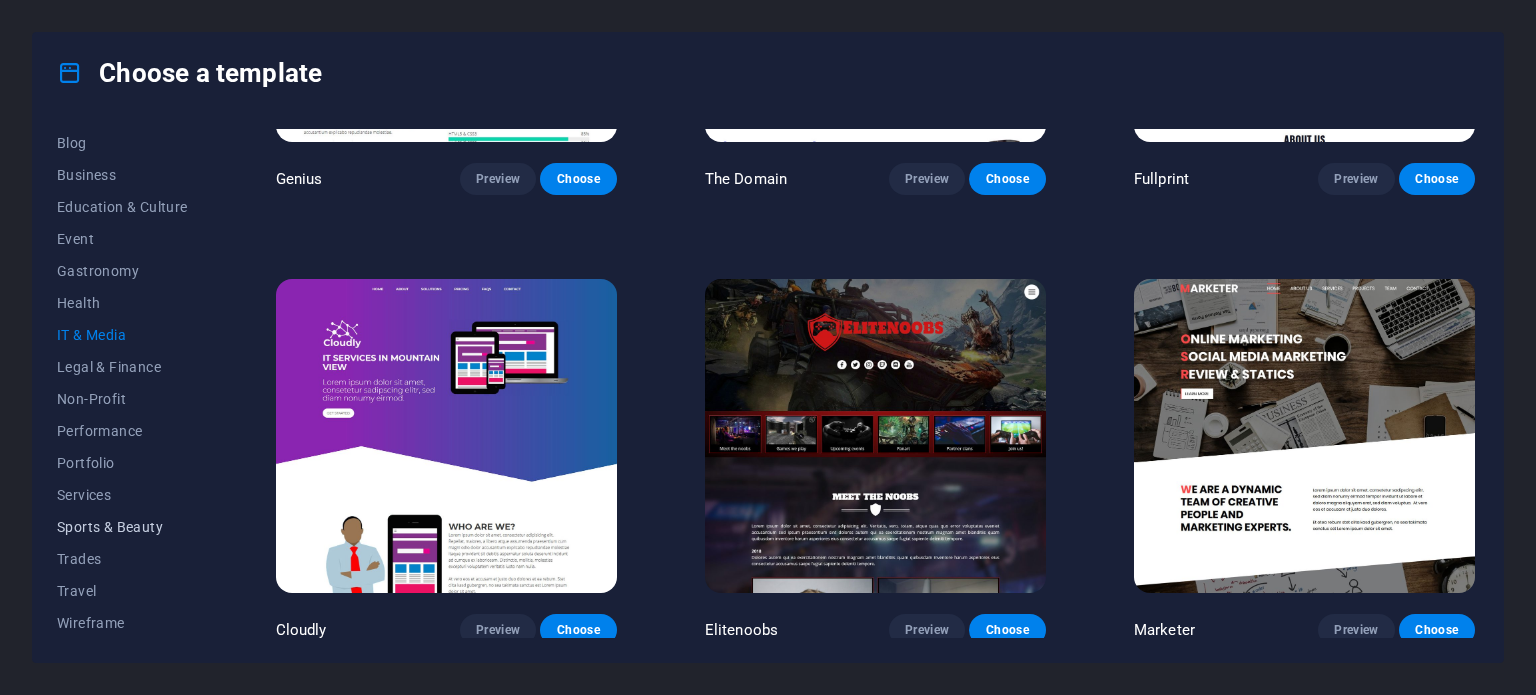 click on "Sports & Beauty" at bounding box center [122, 527] 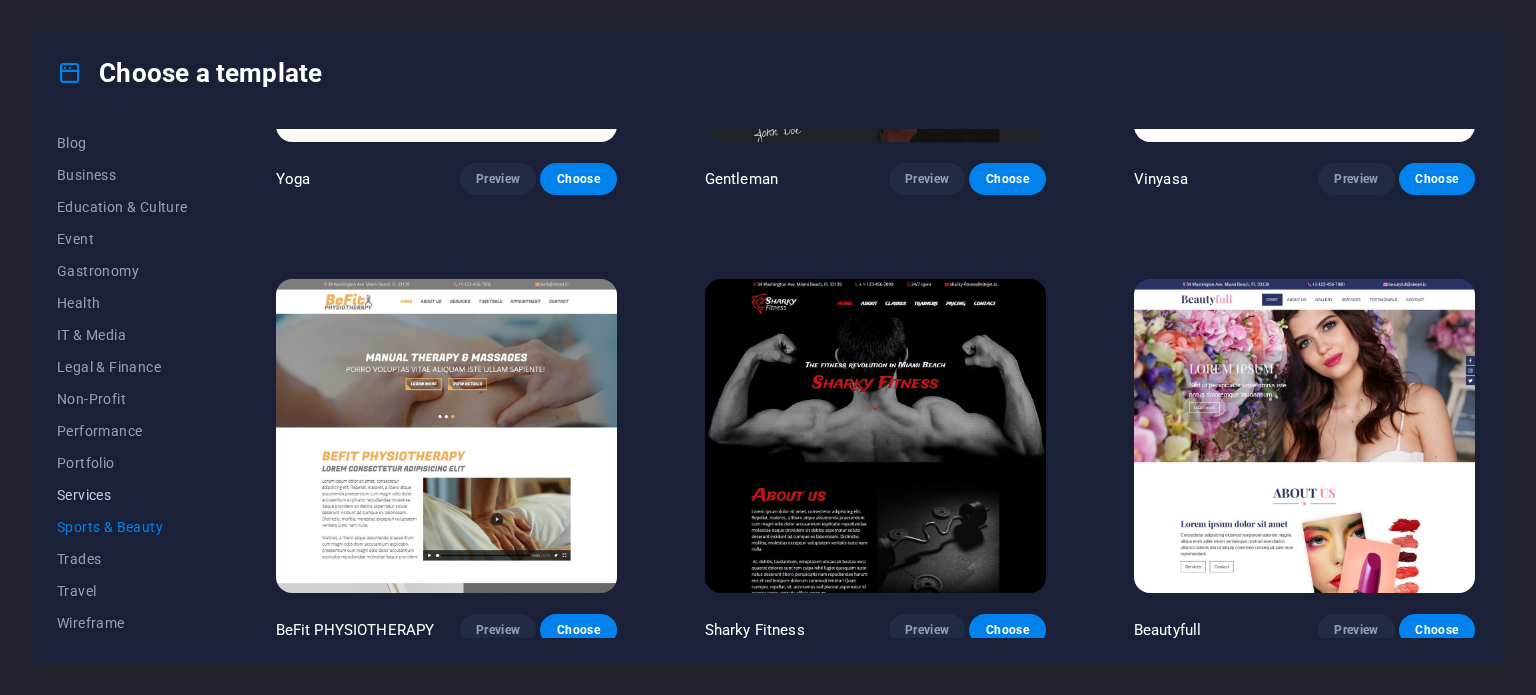 scroll, scrollTop: 0, scrollLeft: 0, axis: both 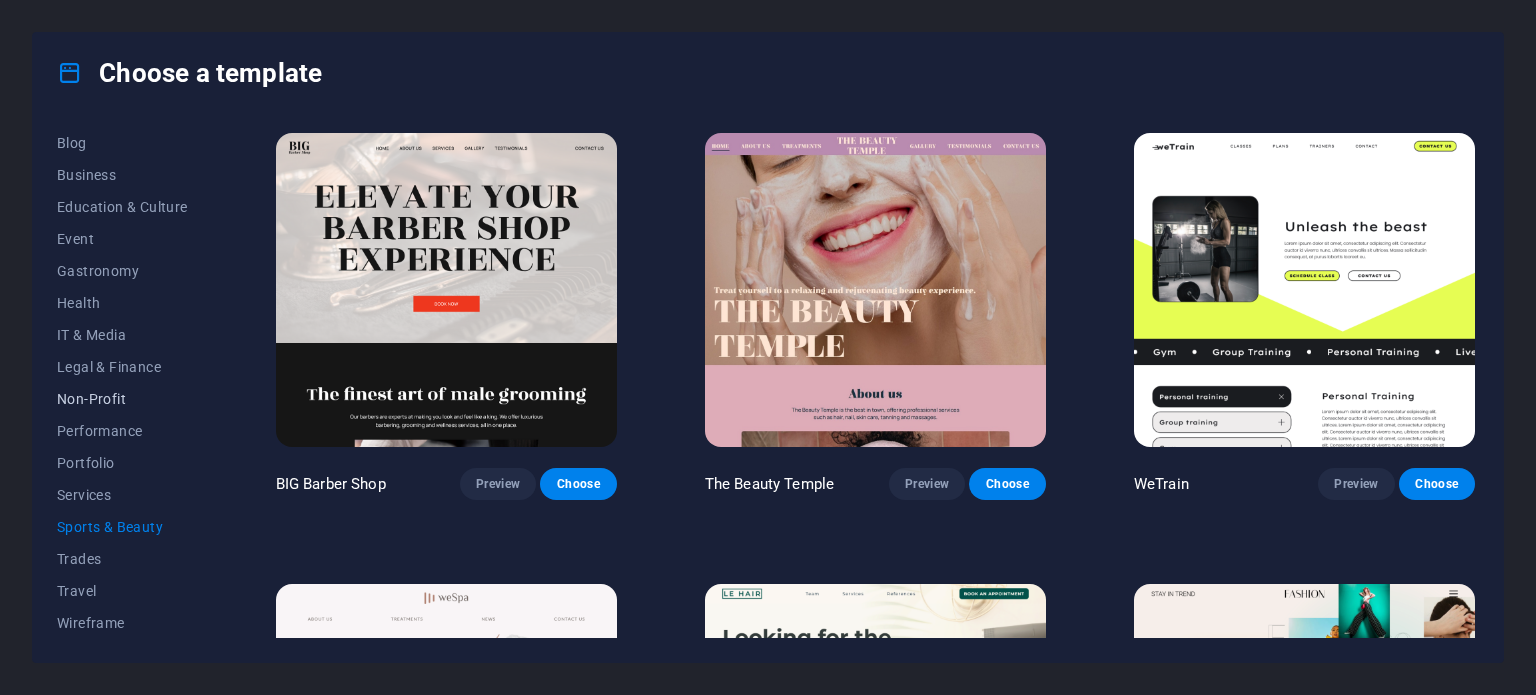 click on "Non-Profit" at bounding box center [122, 399] 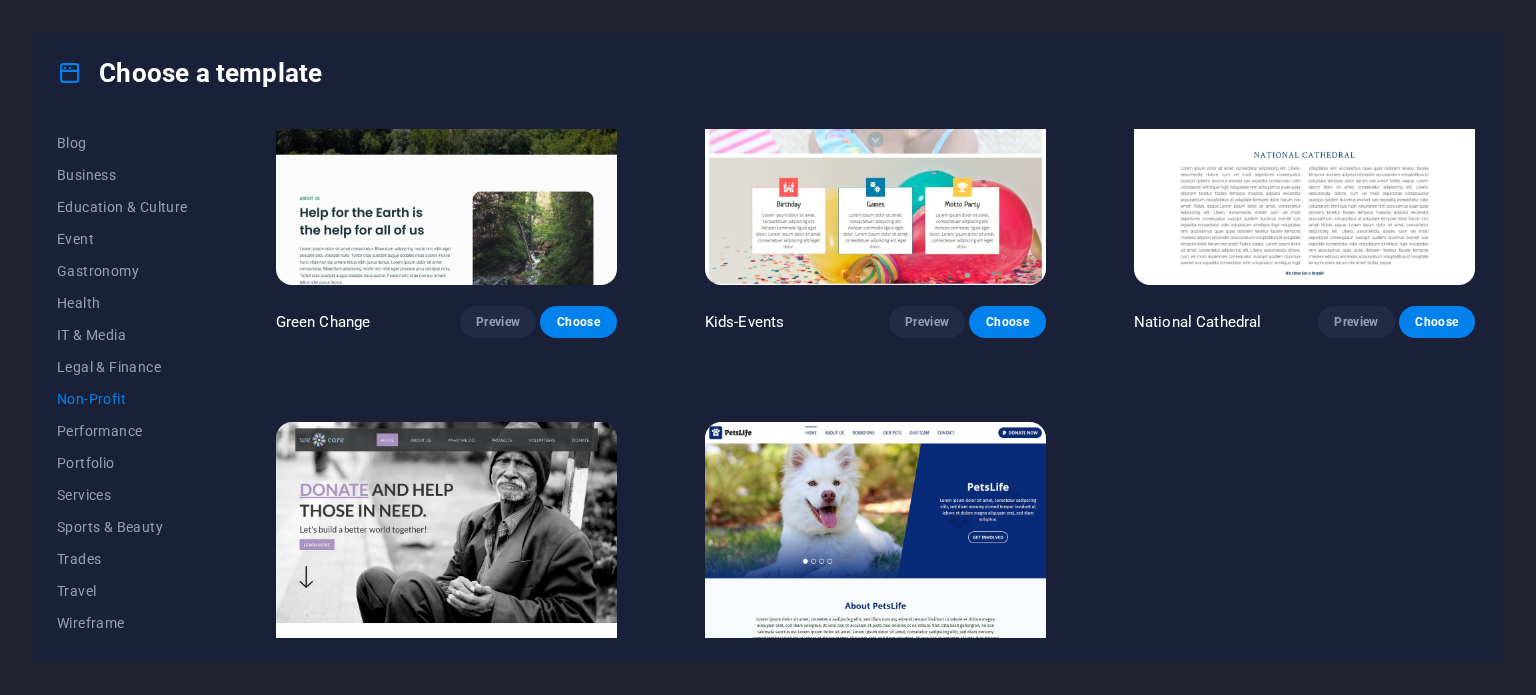 scroll, scrollTop: 308, scrollLeft: 0, axis: vertical 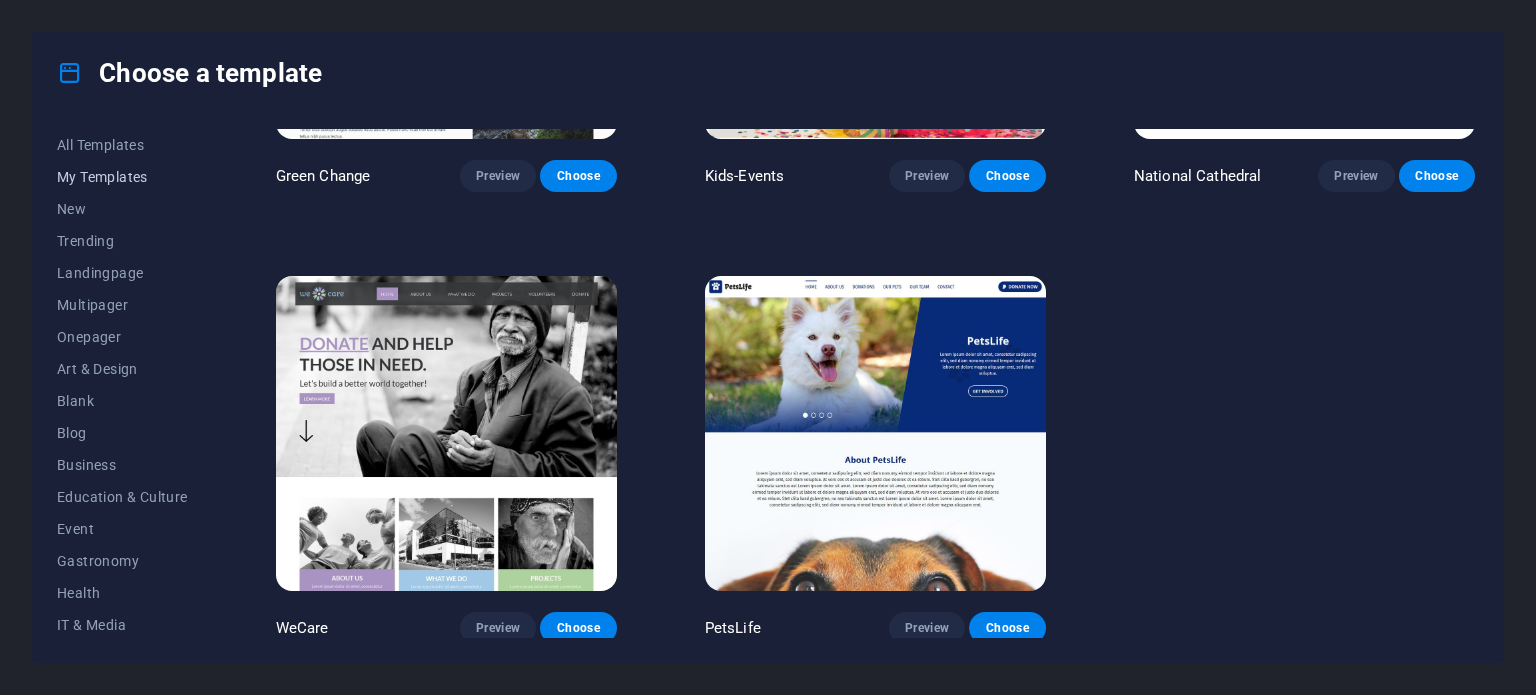 click on "My Templates" at bounding box center [122, 177] 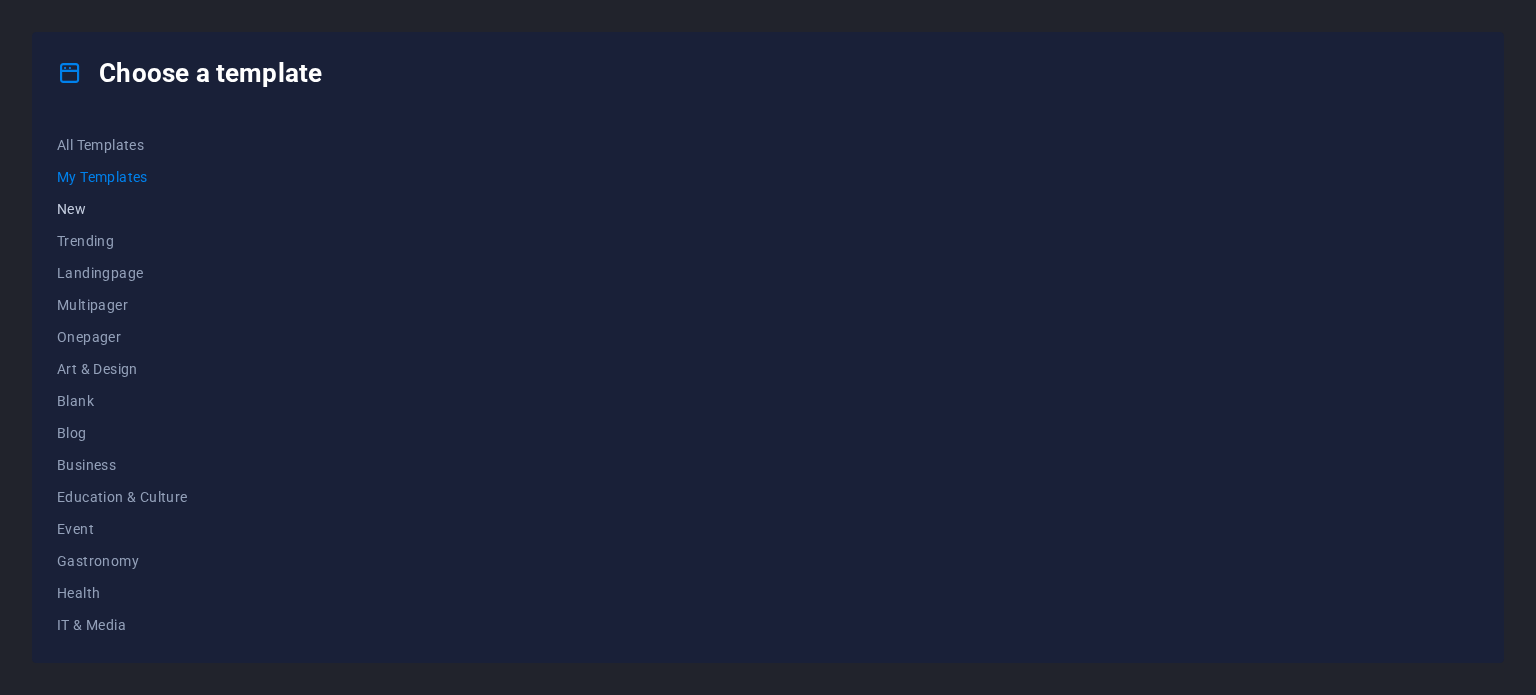 click on "New" at bounding box center [122, 209] 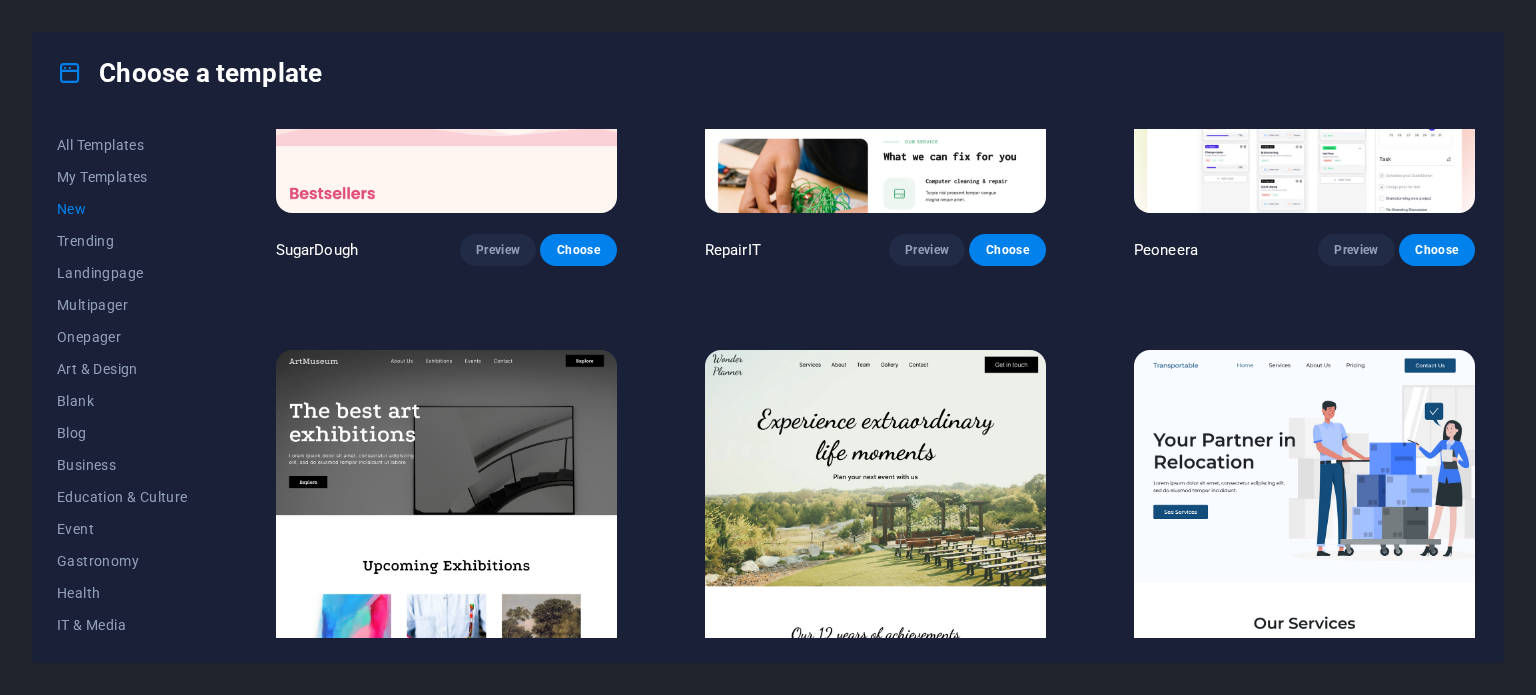 scroll, scrollTop: 0, scrollLeft: 0, axis: both 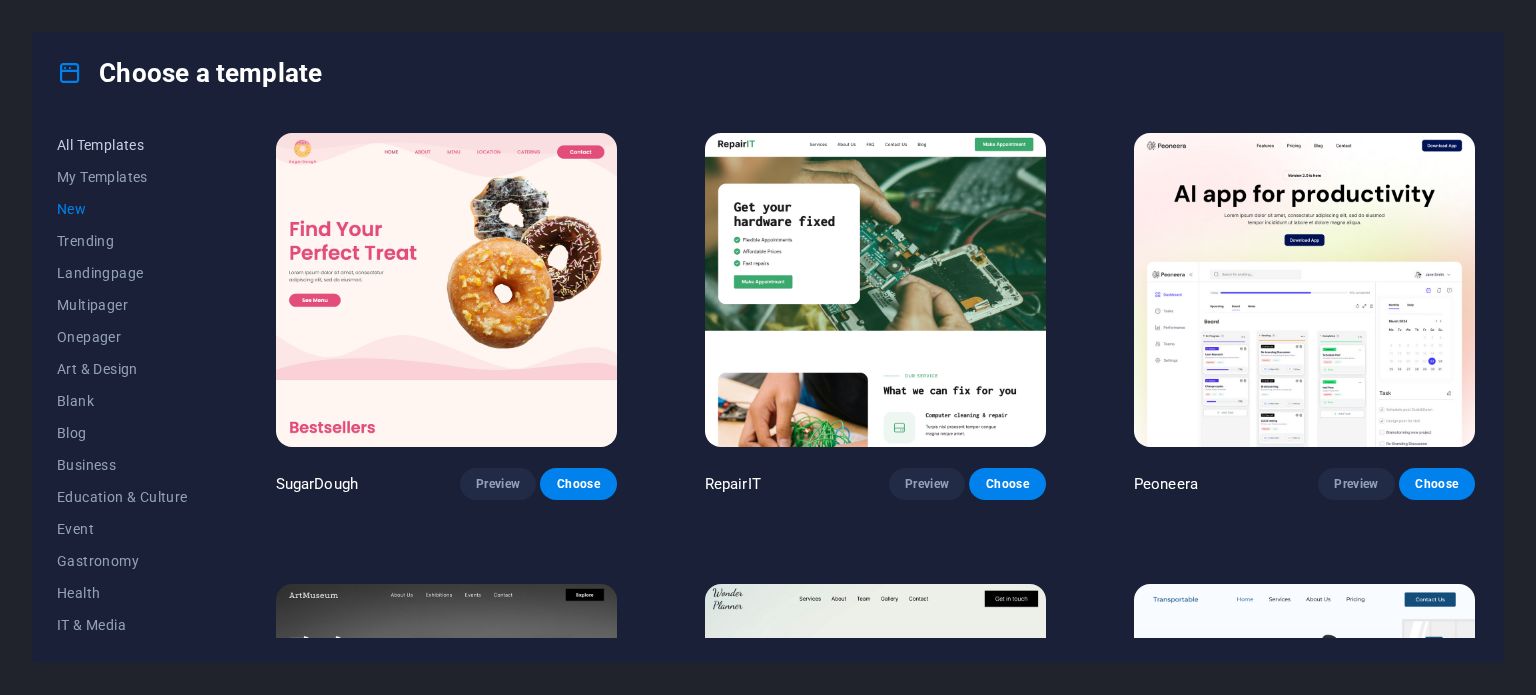 click on "All Templates" at bounding box center [122, 145] 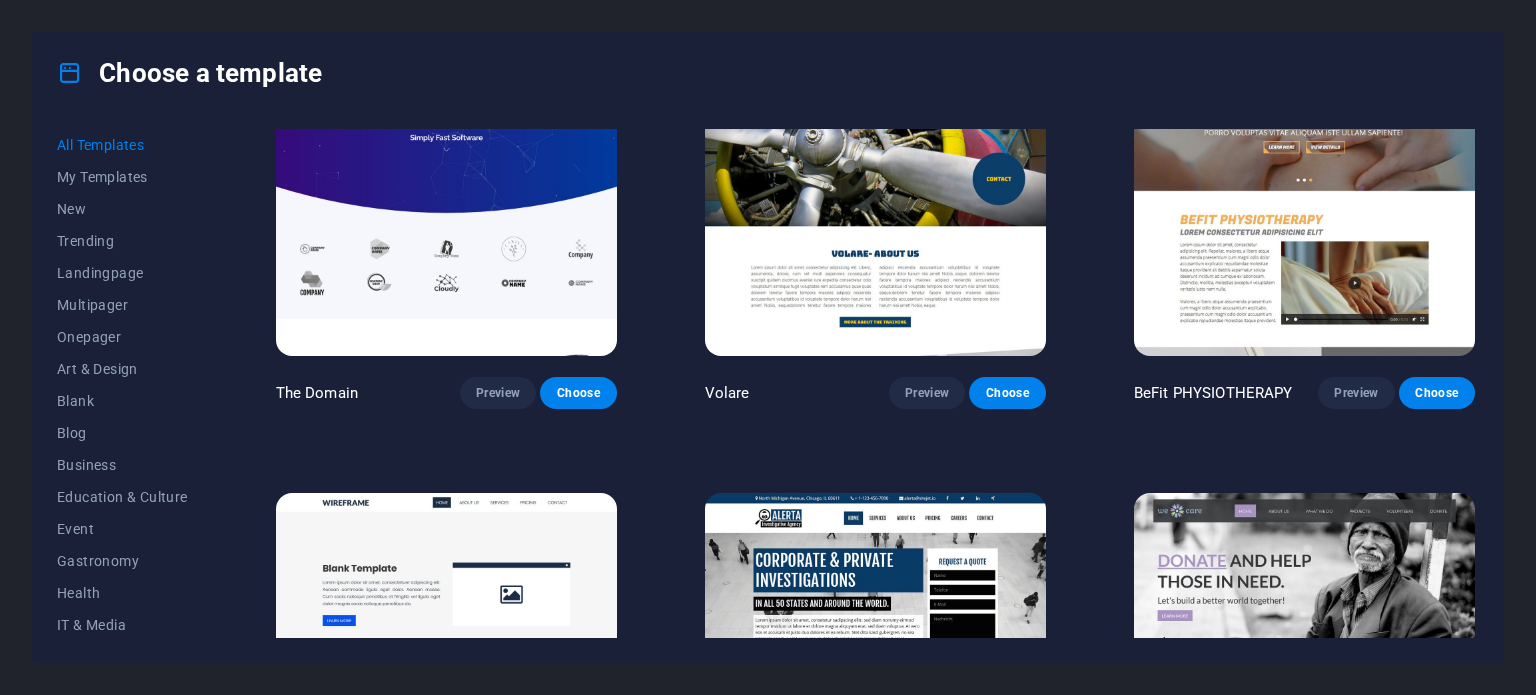 scroll, scrollTop: 11100, scrollLeft: 0, axis: vertical 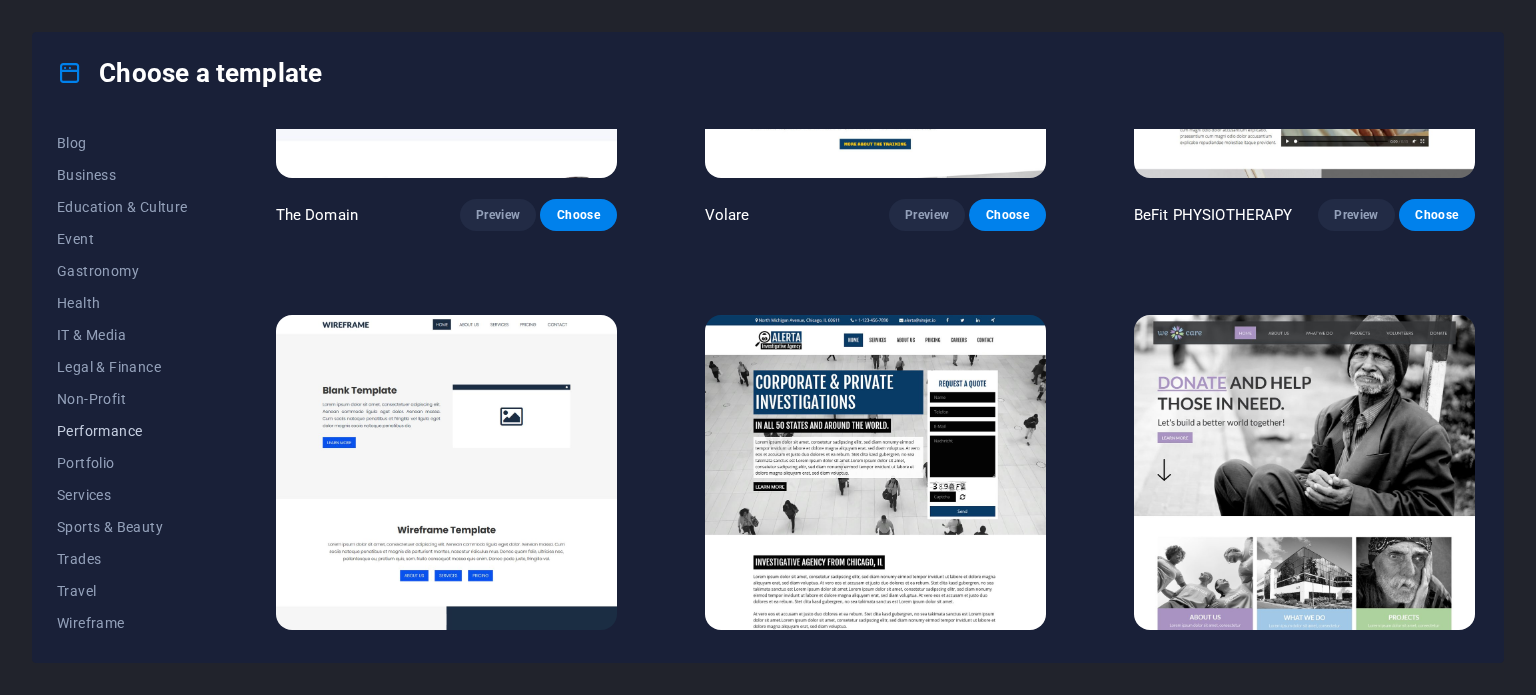 click on "Performance" at bounding box center [122, 431] 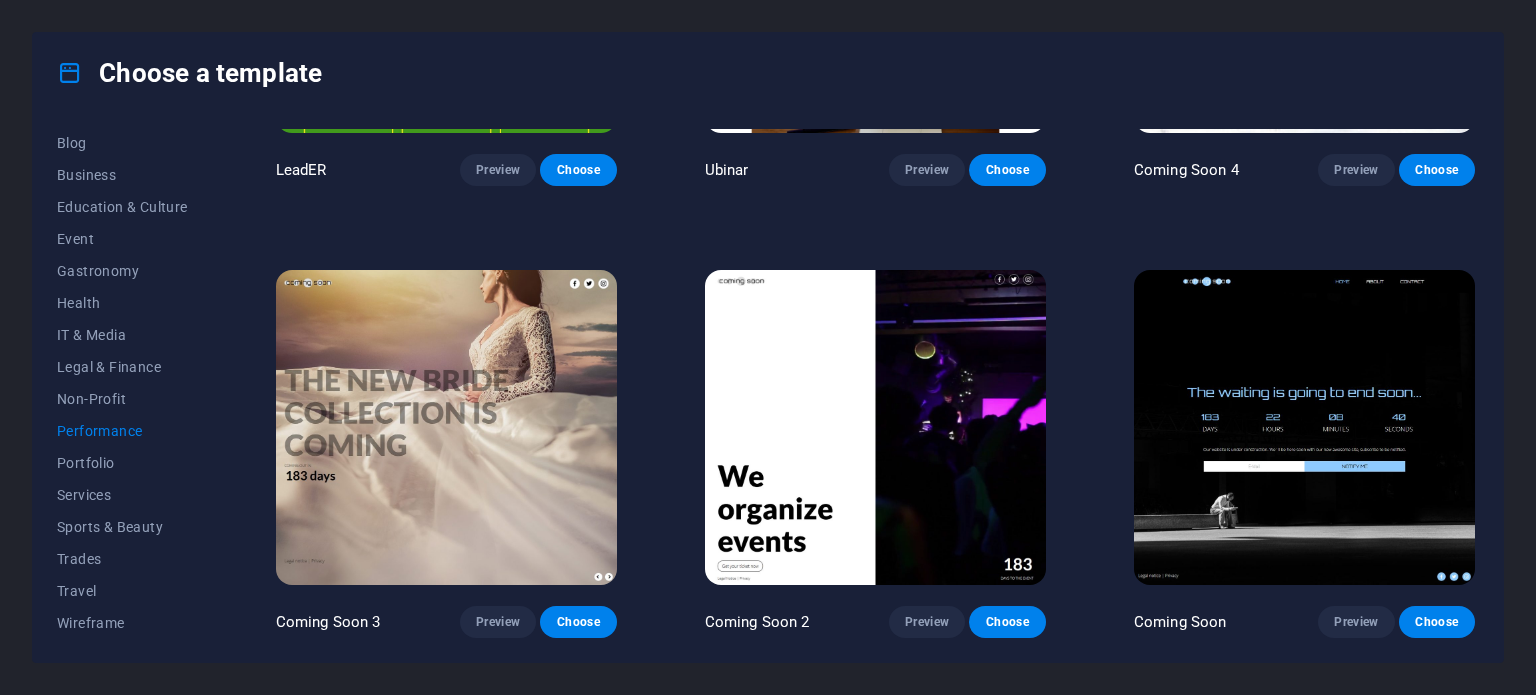 scroll, scrollTop: 2106, scrollLeft: 0, axis: vertical 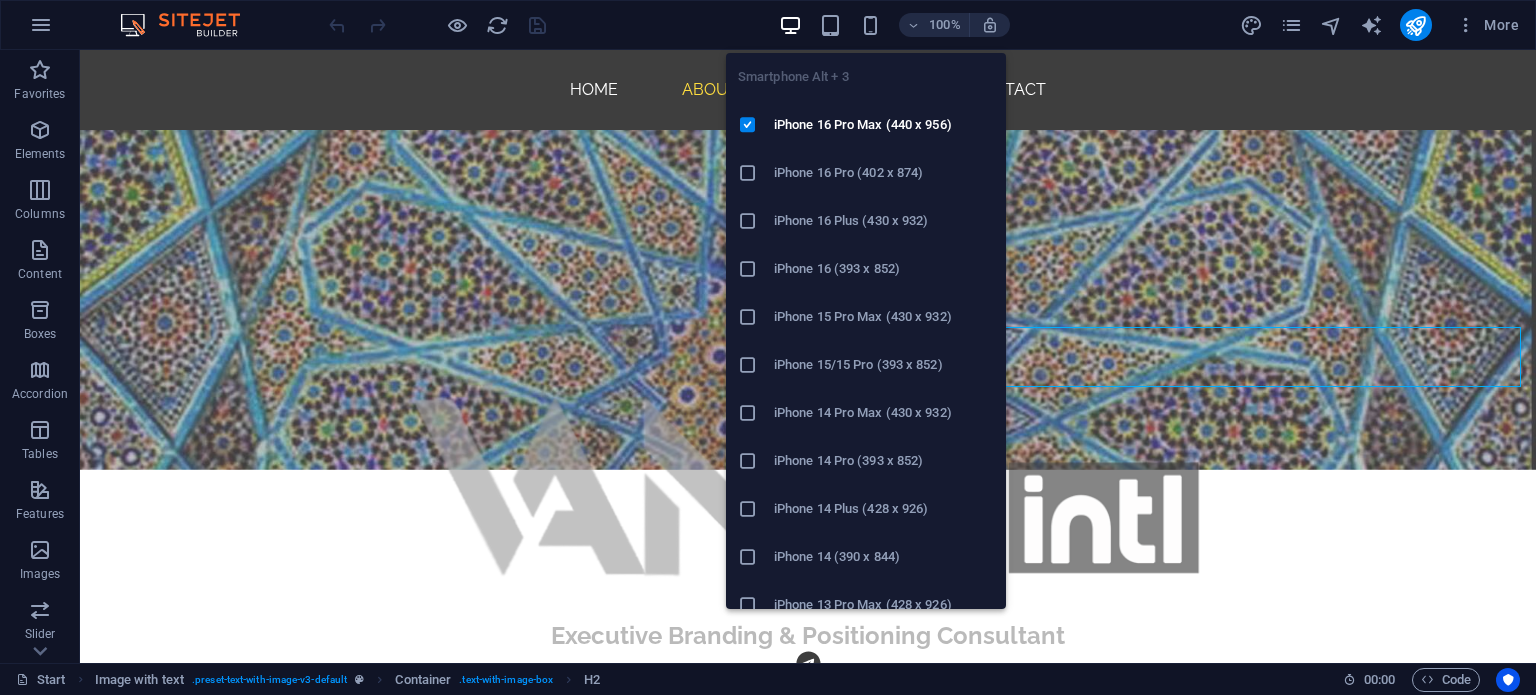 click at bounding box center [748, 221] 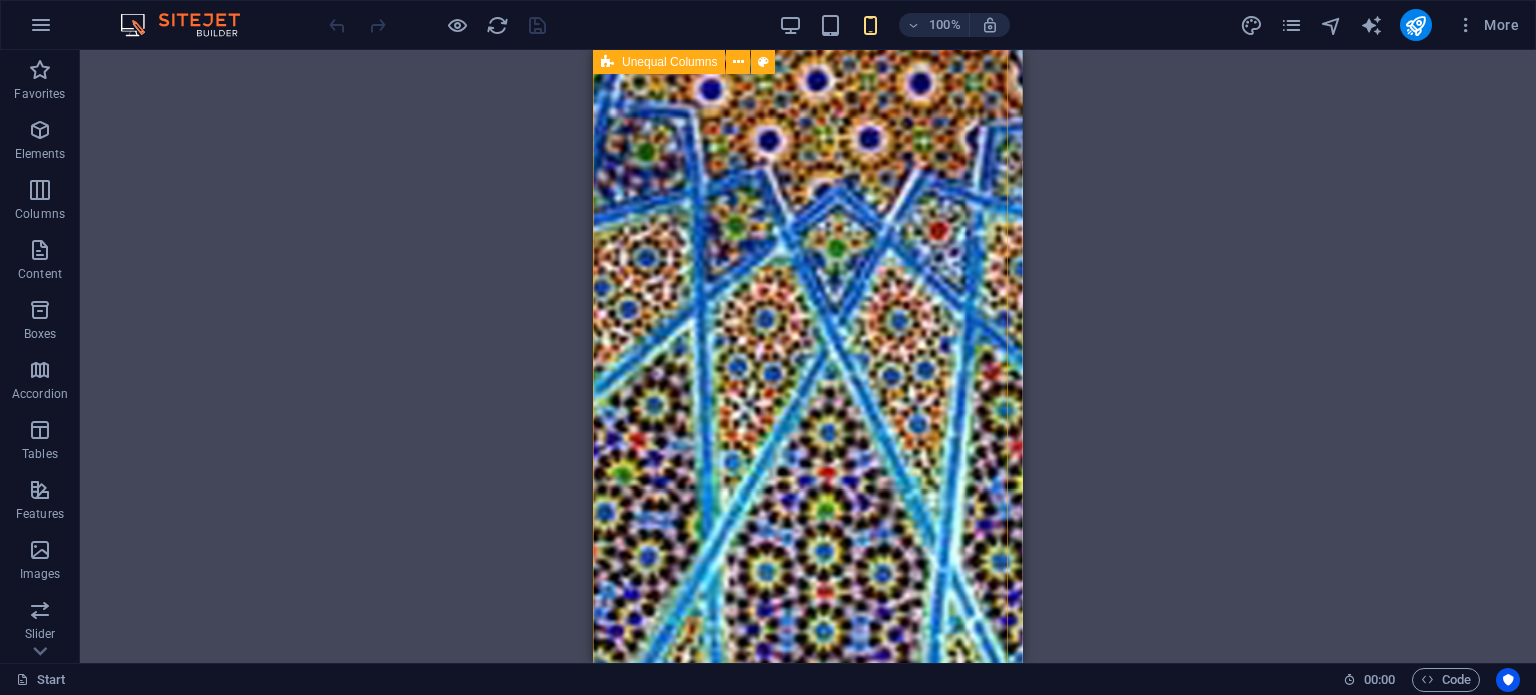 scroll, scrollTop: 3523, scrollLeft: 0, axis: vertical 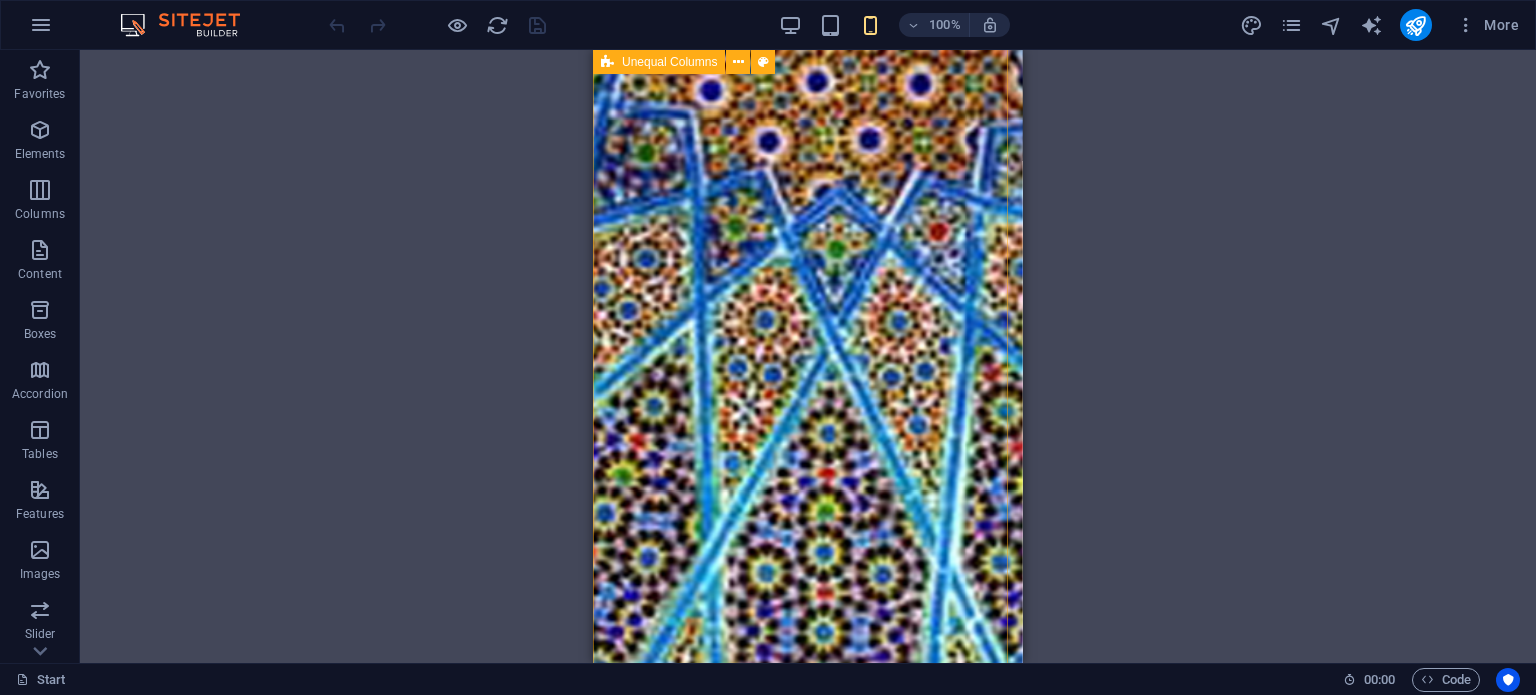 click on "CONTACT You are welcome to contact us from anywhere in the world; with us, you will discover unique opportunities, brilliant ideas, and distinctive projects Phone +996 995 100 775 Email info@vandaintl.com Telegram @VANDAIntl   I have read and understand the privacy policy. Unreadable? Load new Submit" at bounding box center [808, 3265] 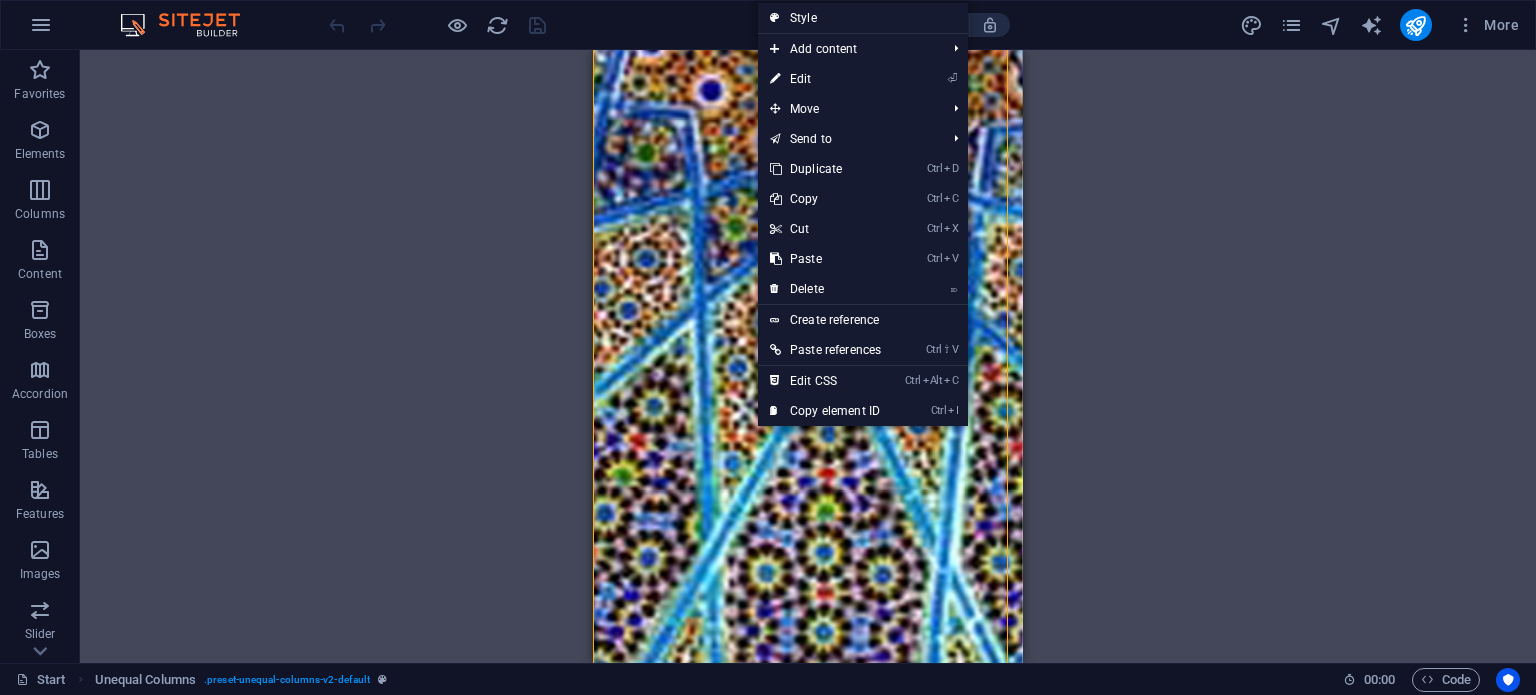 click on "Drag here to replace the existing content. Press “Ctrl” if you want to create a new element.
H2   Image with text   Image with text   Container   Menu   Banner   Menu Bar   Banner   Container   Separator   HTML   Separator   Image   Container   Image with text   Text   Separator   HTML   Separator   Icon   Boxes   Container   Container   H3   Container   Text   Icon   Boxes   Container   Text   Container   Container   Container   H3   Container   Text   Icon   Container   Container   H3   Text   Boxes   Container   Text   Container   Container   Icon   Text   Container   Unequal Columns" at bounding box center (808, 356) 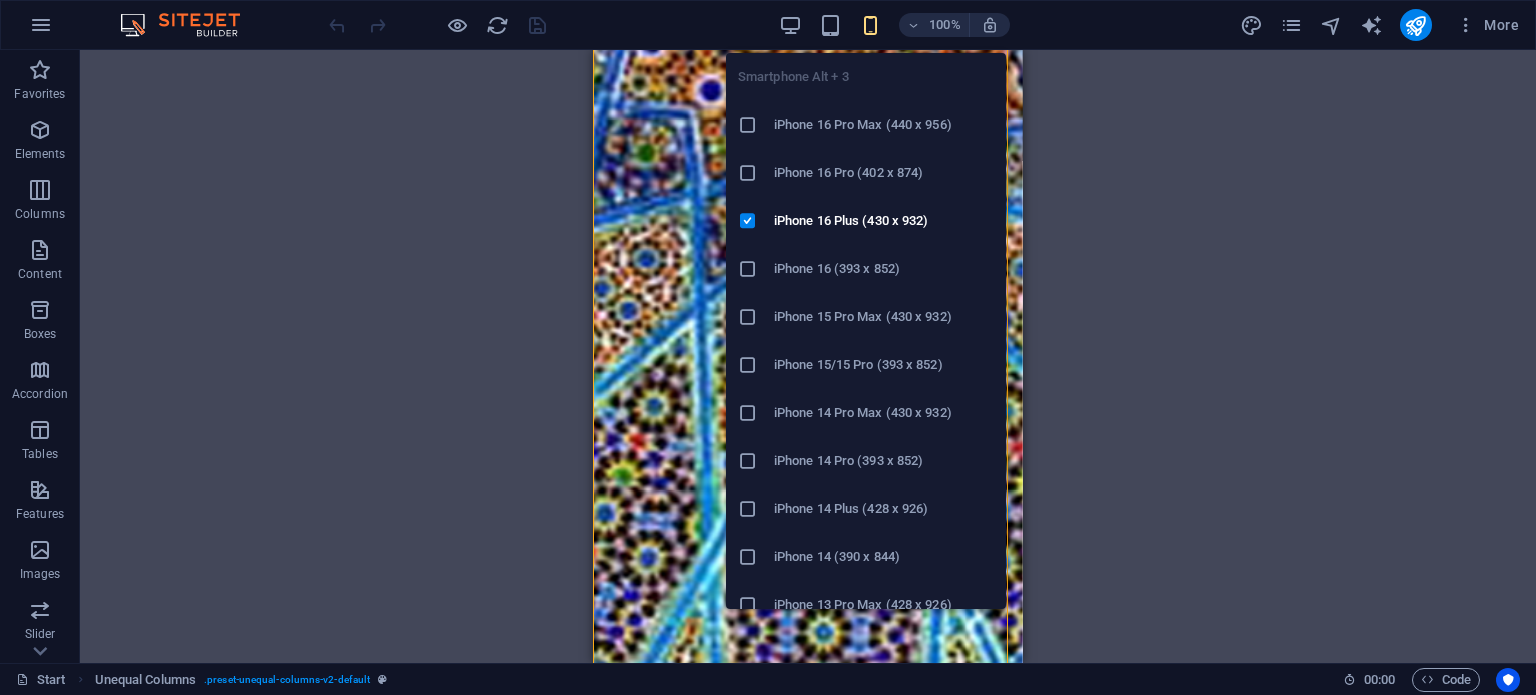 click on "iPhone 16 Pro (402 x 874)" at bounding box center (884, 173) 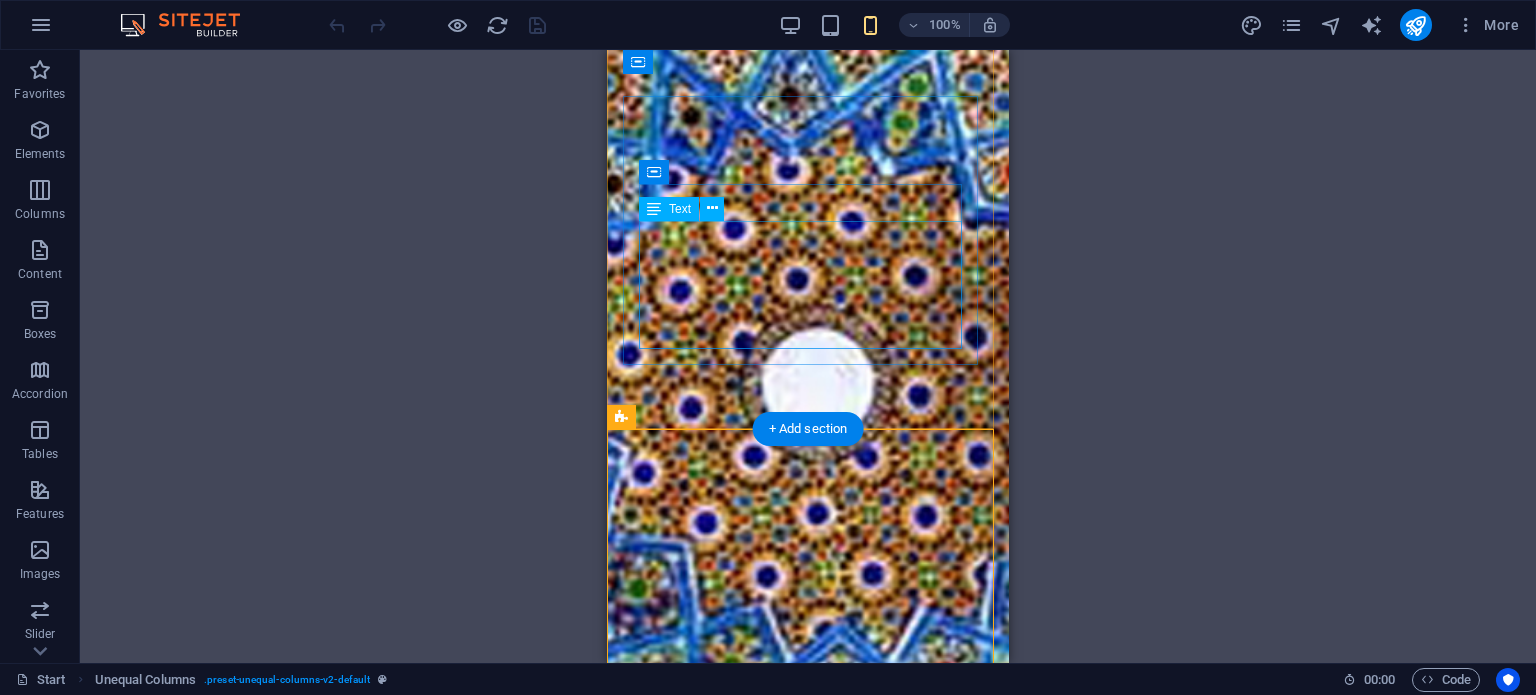 scroll, scrollTop: 3125, scrollLeft: 0, axis: vertical 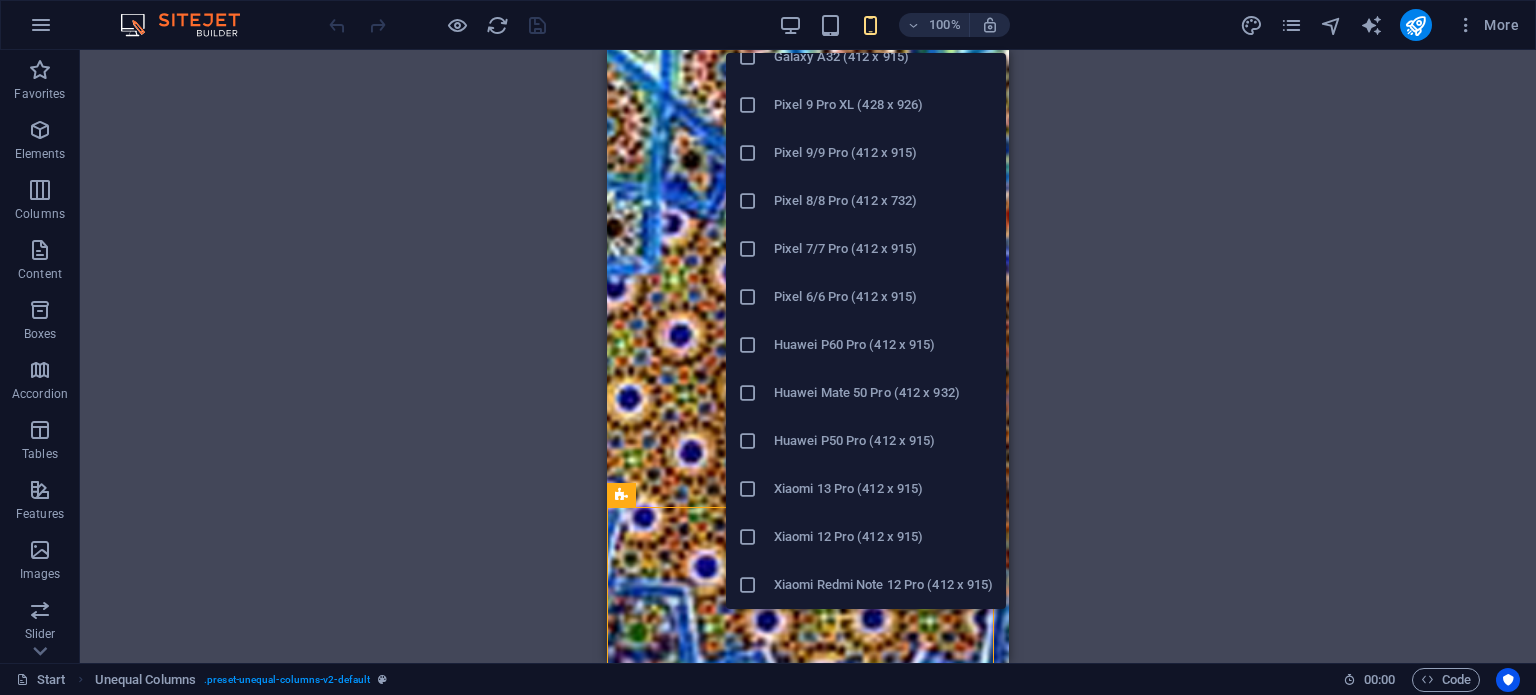 click on "Xiaomi Redmi Note 12 Pro (412 x 915)" at bounding box center [884, 585] 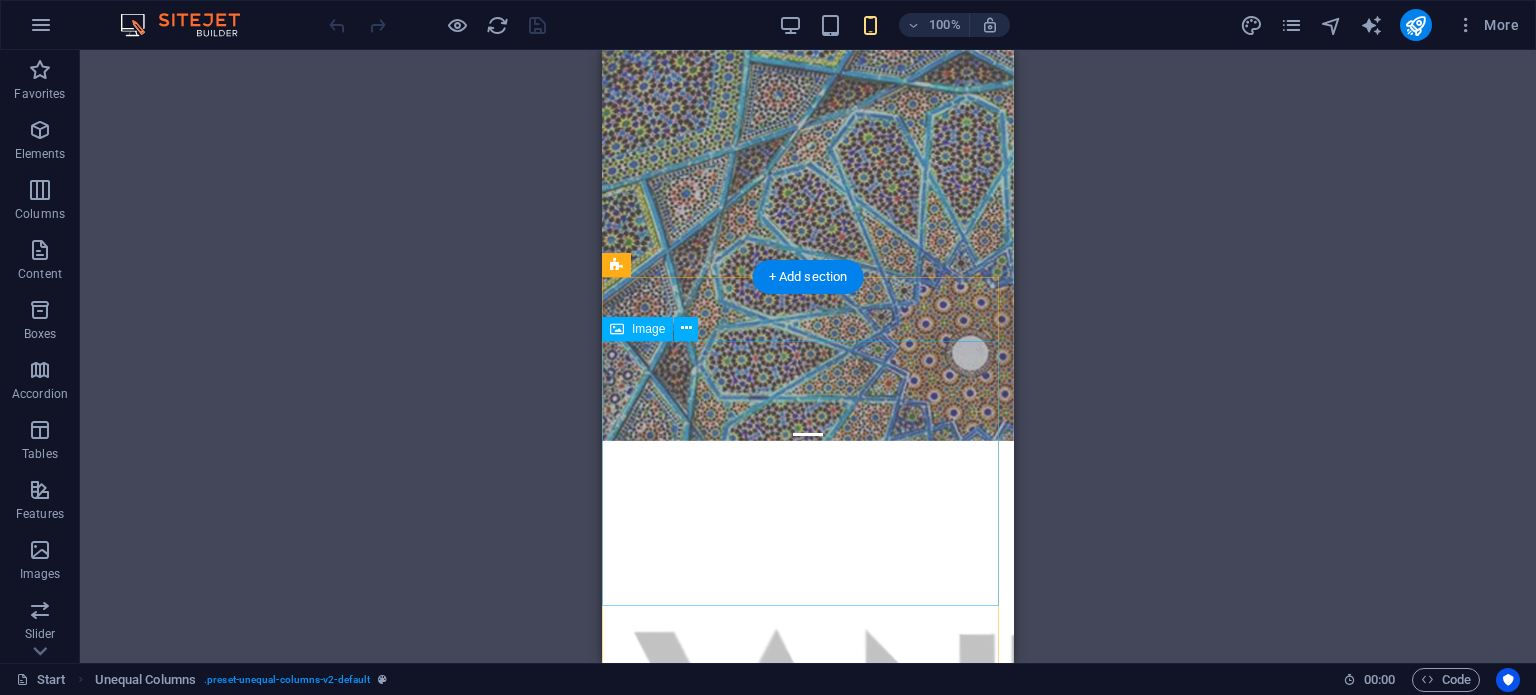 scroll, scrollTop: 0, scrollLeft: 0, axis: both 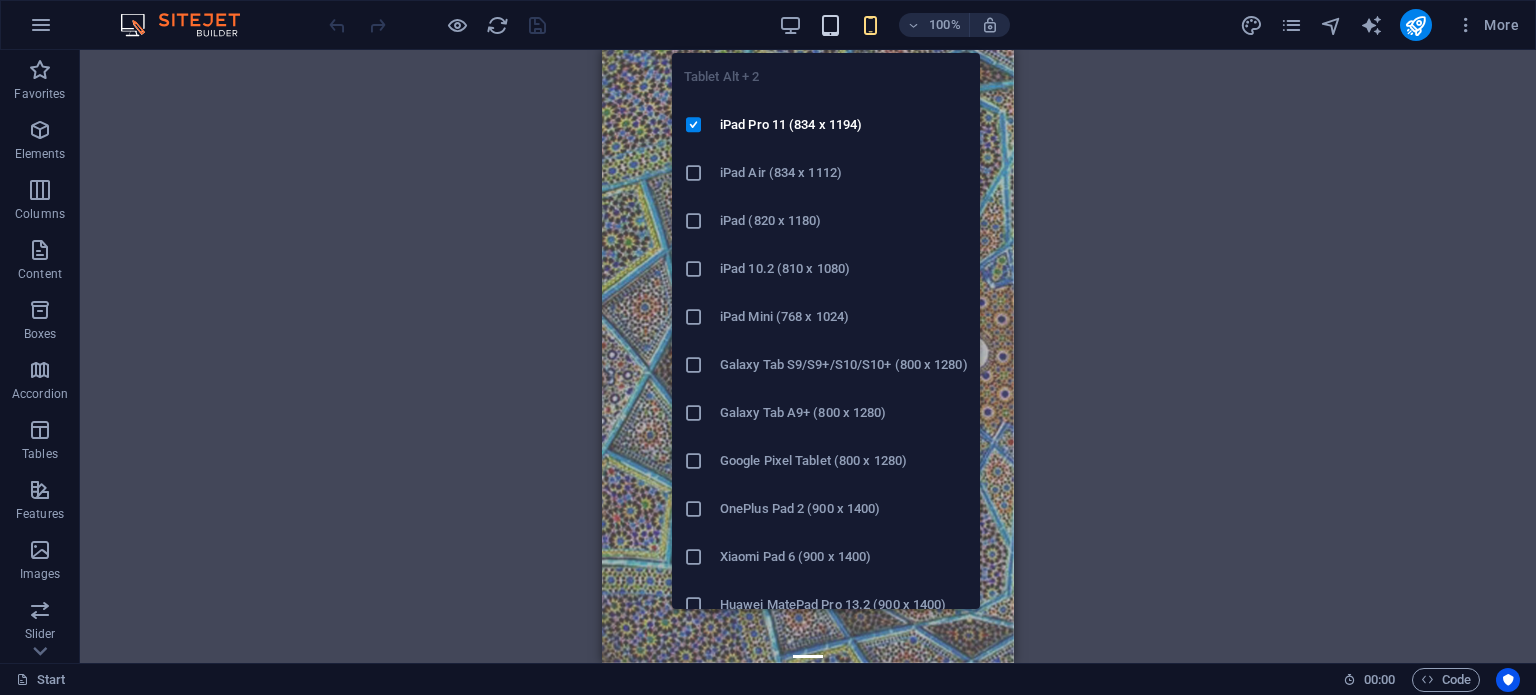 click at bounding box center (830, 25) 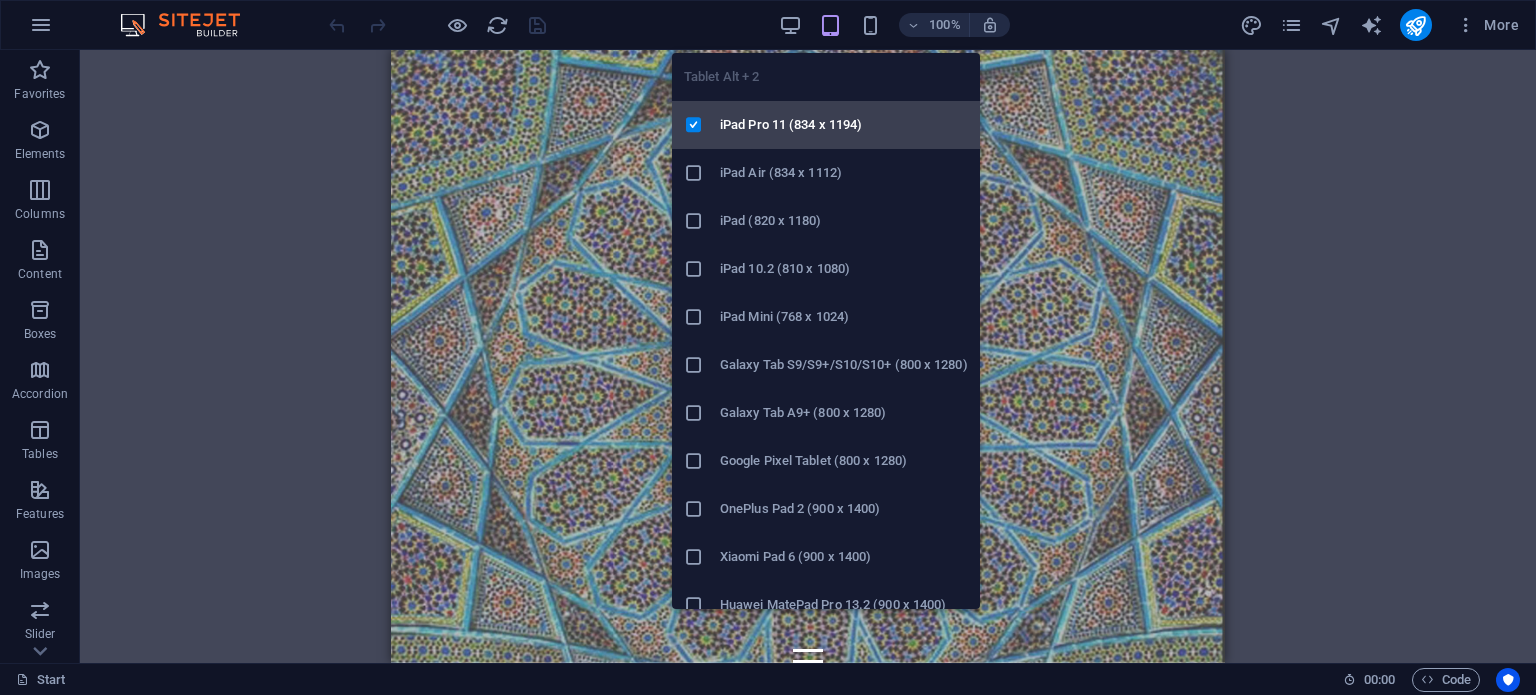 scroll, scrollTop: 164, scrollLeft: 0, axis: vertical 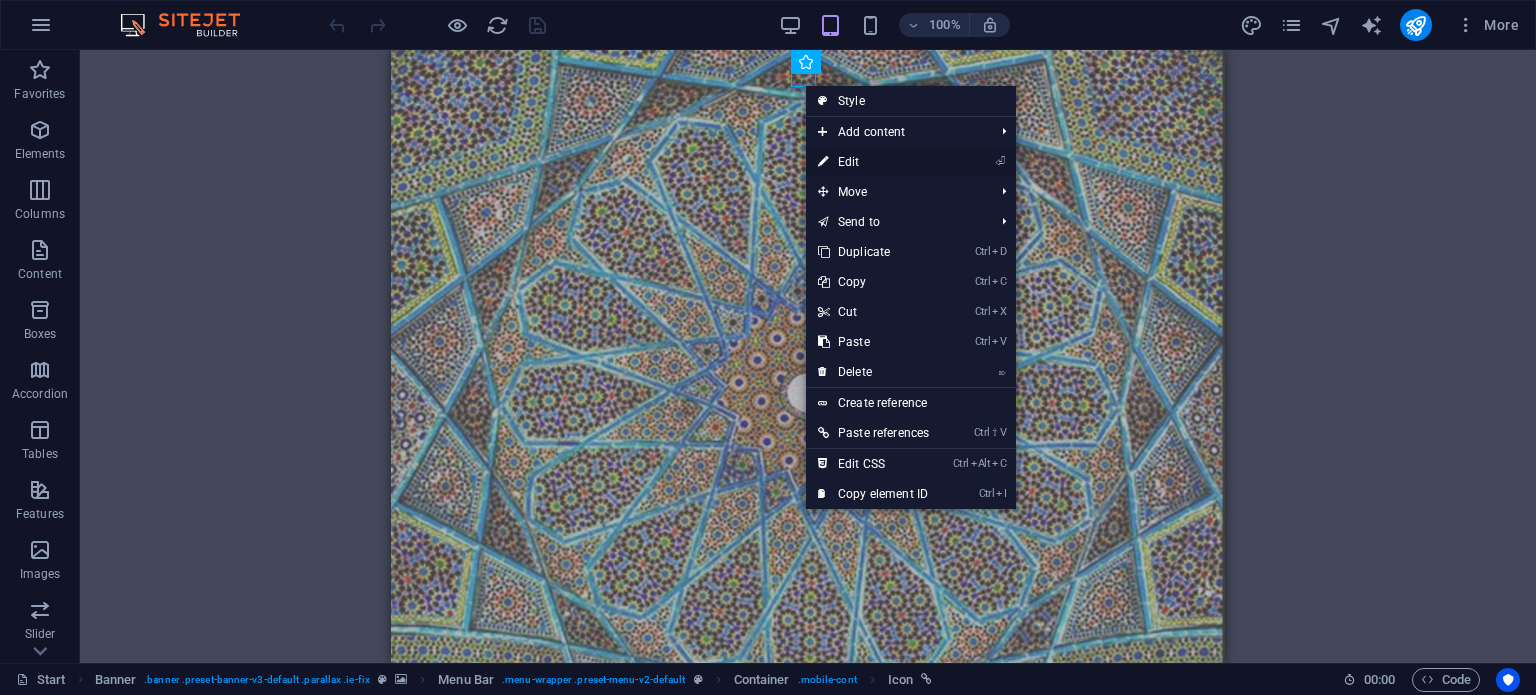 click on "⏎  Edit" at bounding box center [873, 162] 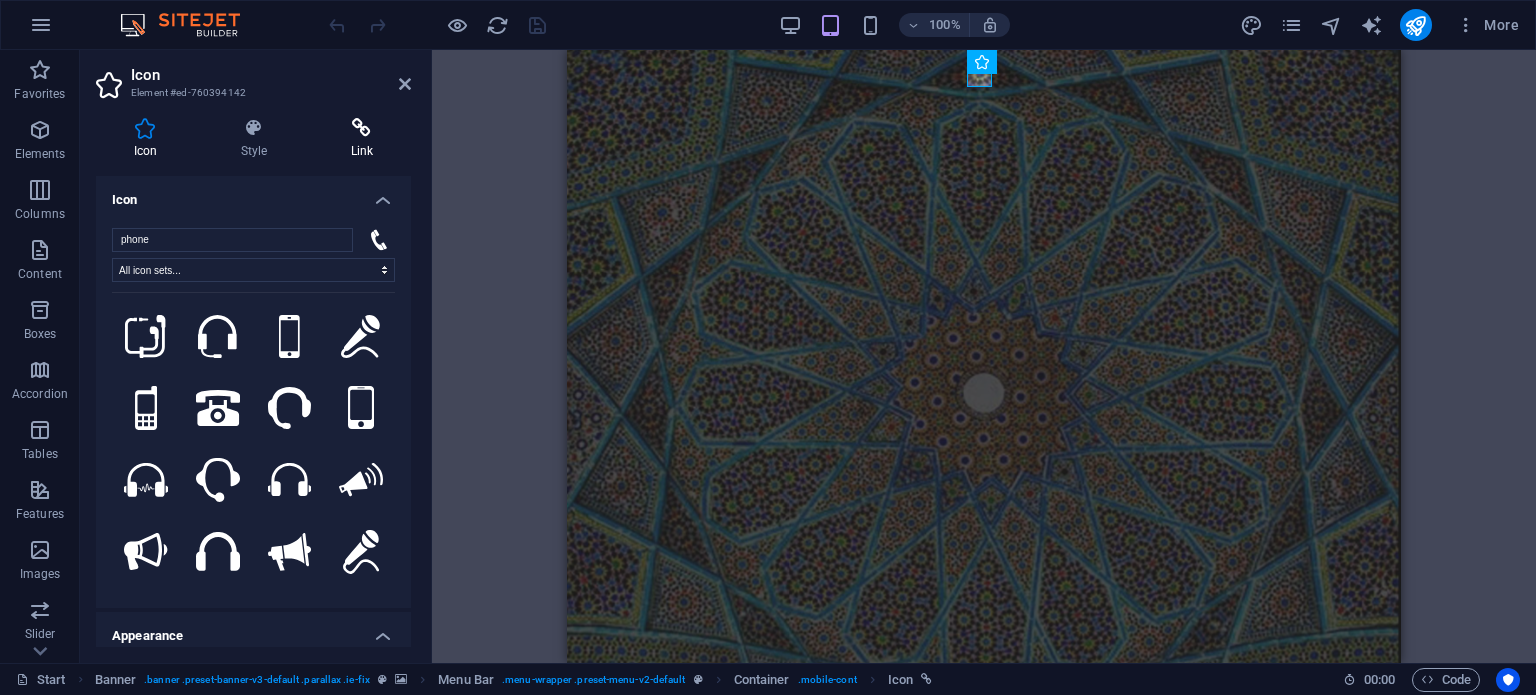click on "Link" at bounding box center (362, 139) 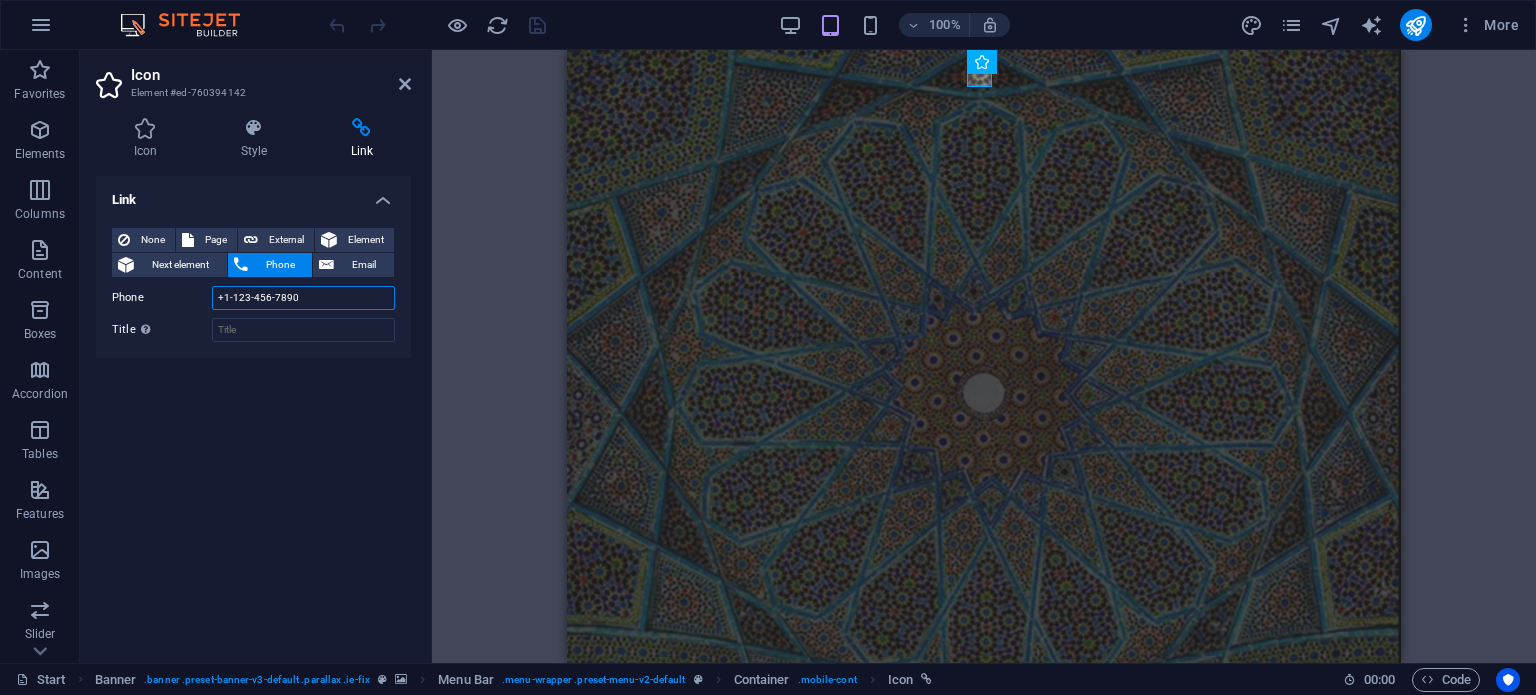 drag, startPoint x: 320, startPoint y: 303, endPoint x: 180, endPoint y: 314, distance: 140.43147 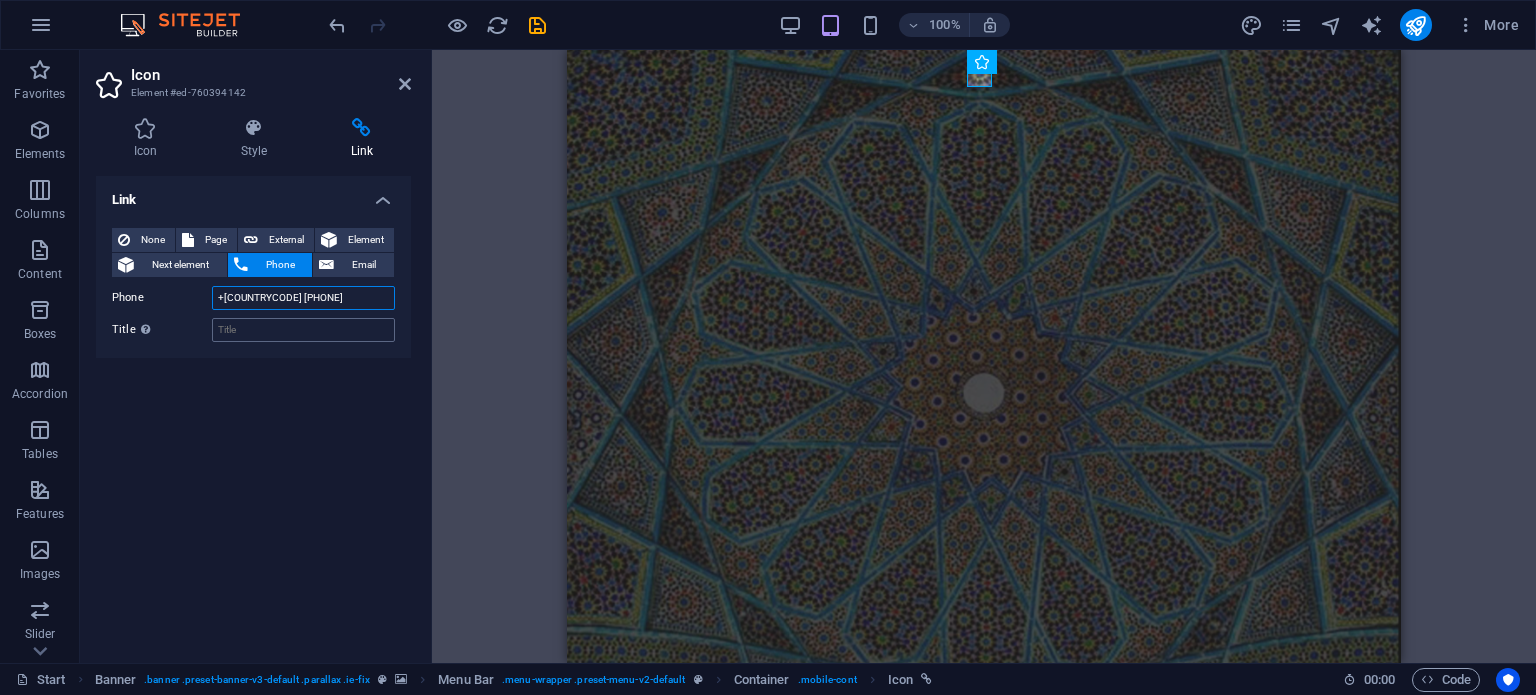 type on "+996995100775" 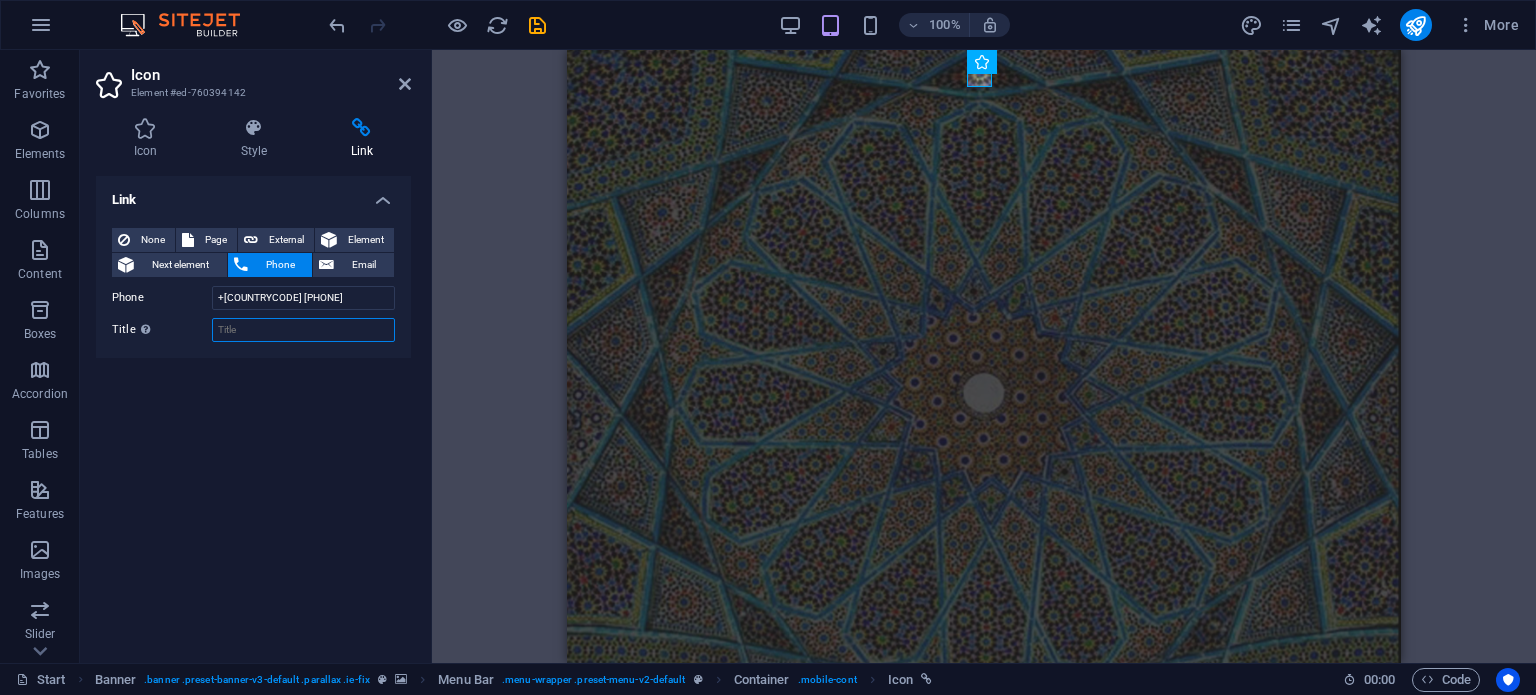 click on "Title Additional link description, should not be the same as the link text. The title is most often shown as a tooltip text when the mouse moves over the element. Leave empty if uncertain." at bounding box center [303, 330] 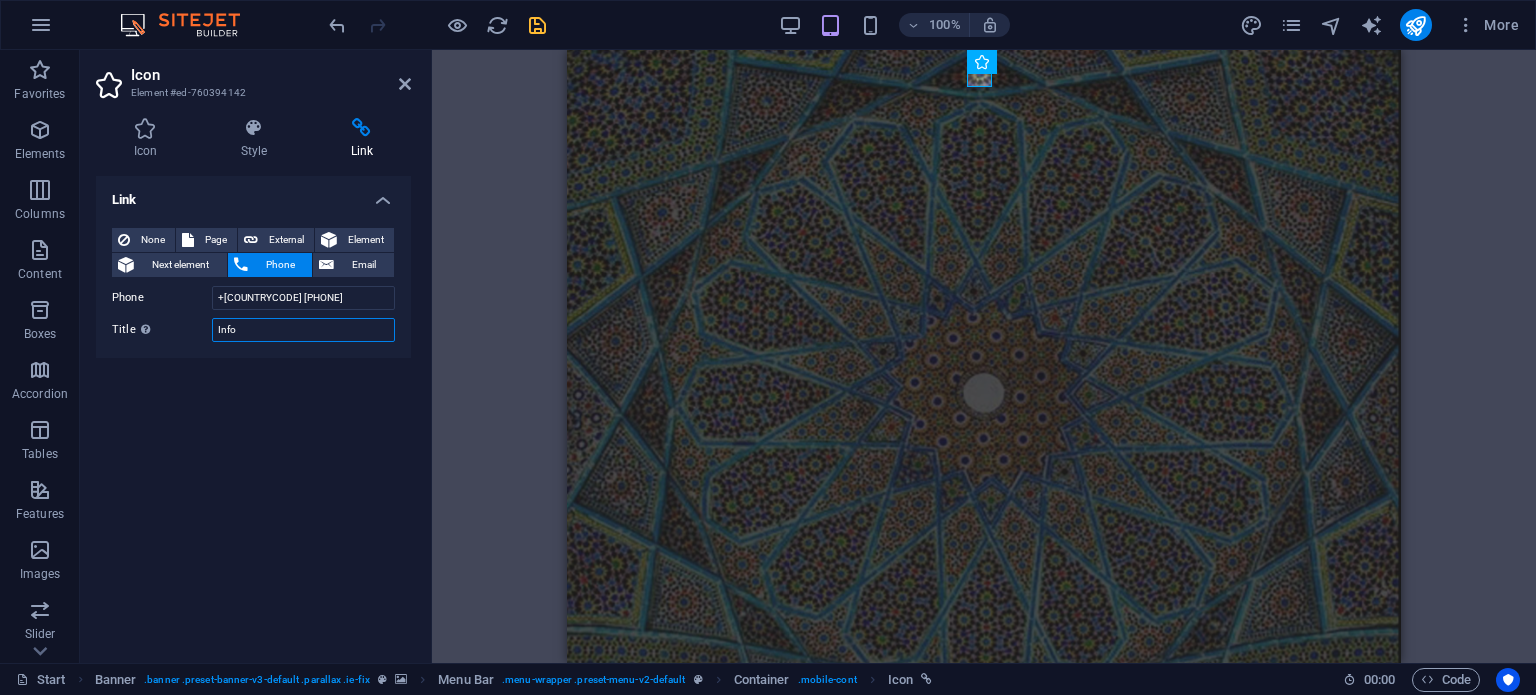 type on "Info" 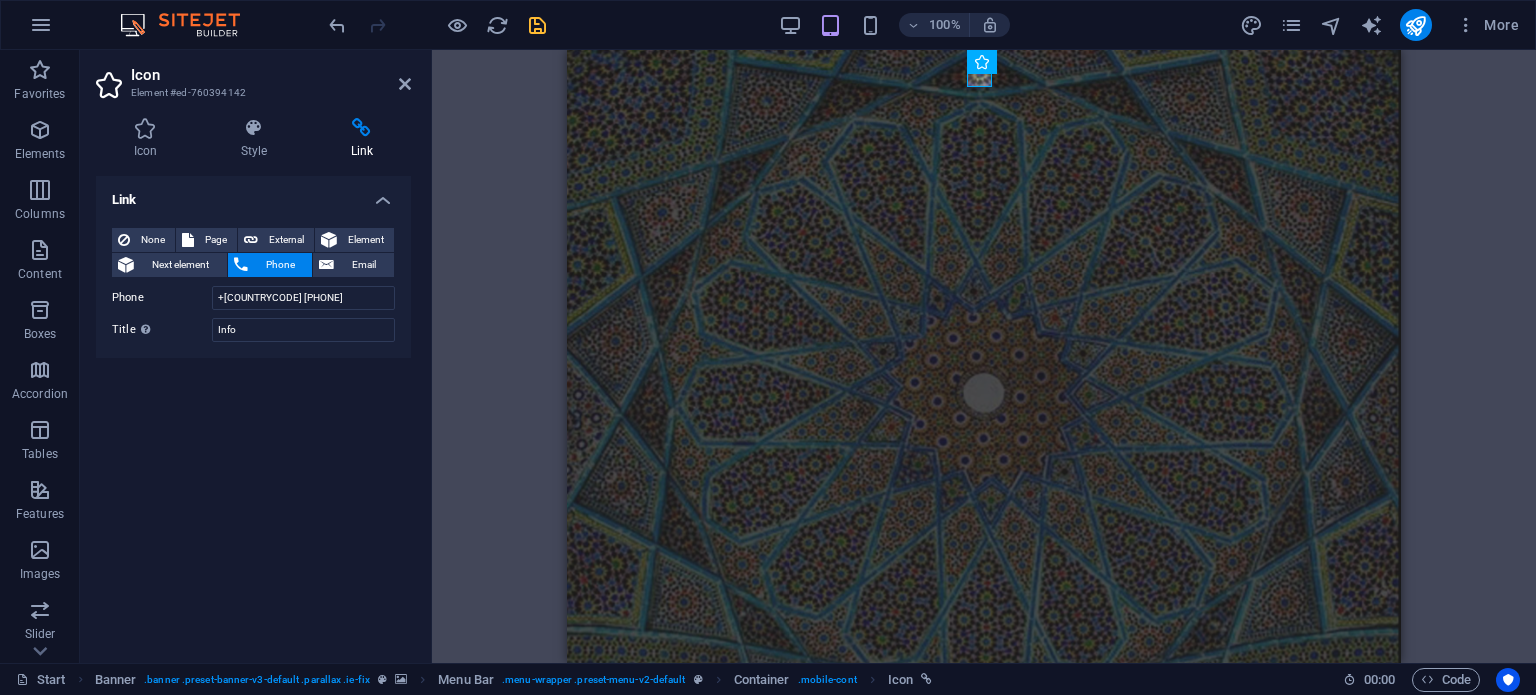 click at bounding box center (537, 25) 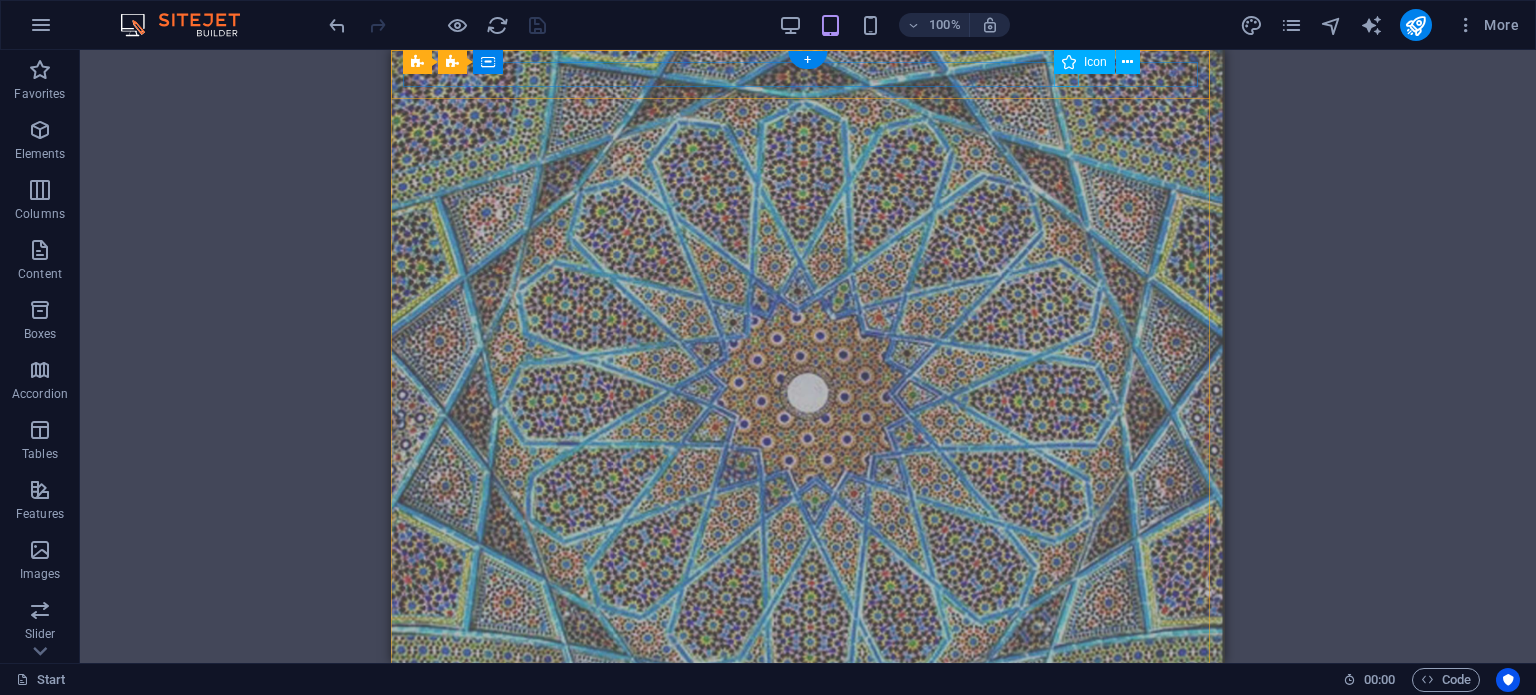 click at bounding box center [808, 760] 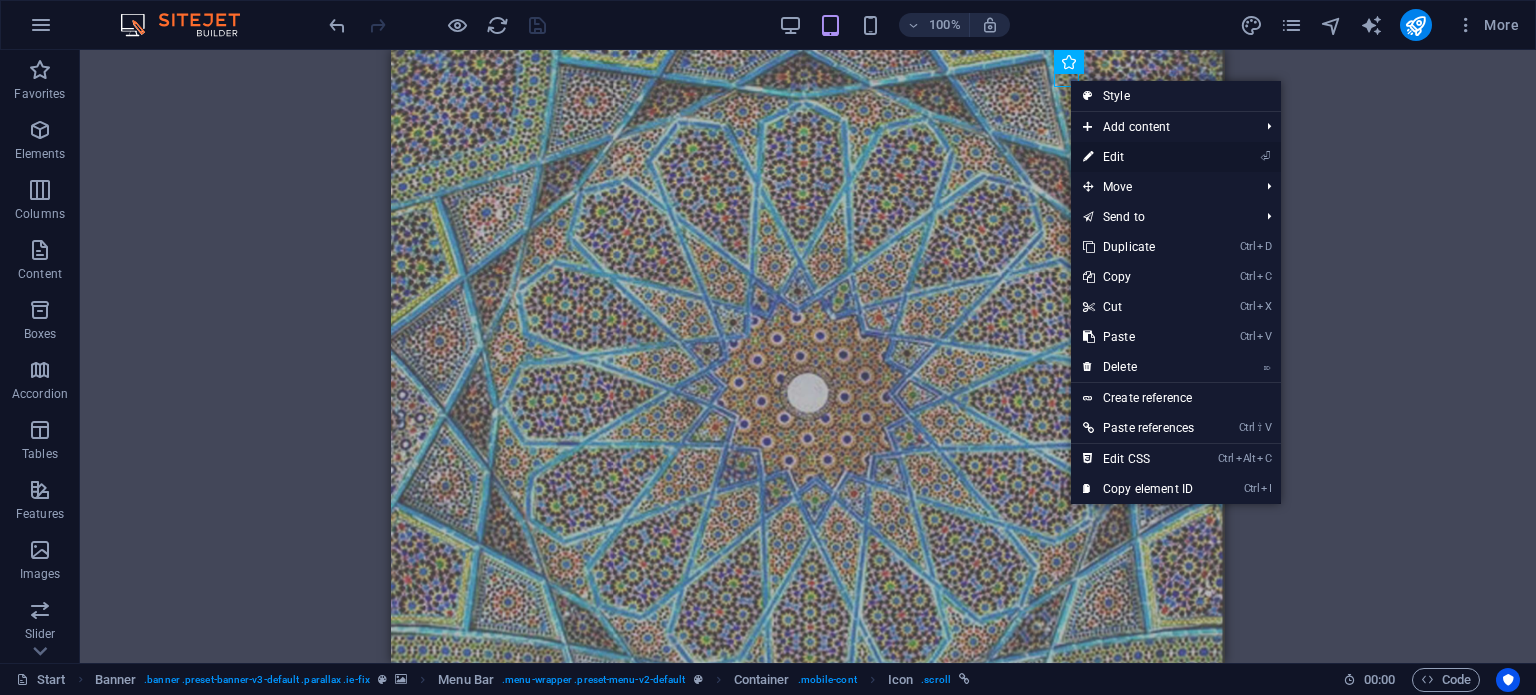 drag, startPoint x: 1105, startPoint y: 154, endPoint x: 535, endPoint y: 104, distance: 572.1888 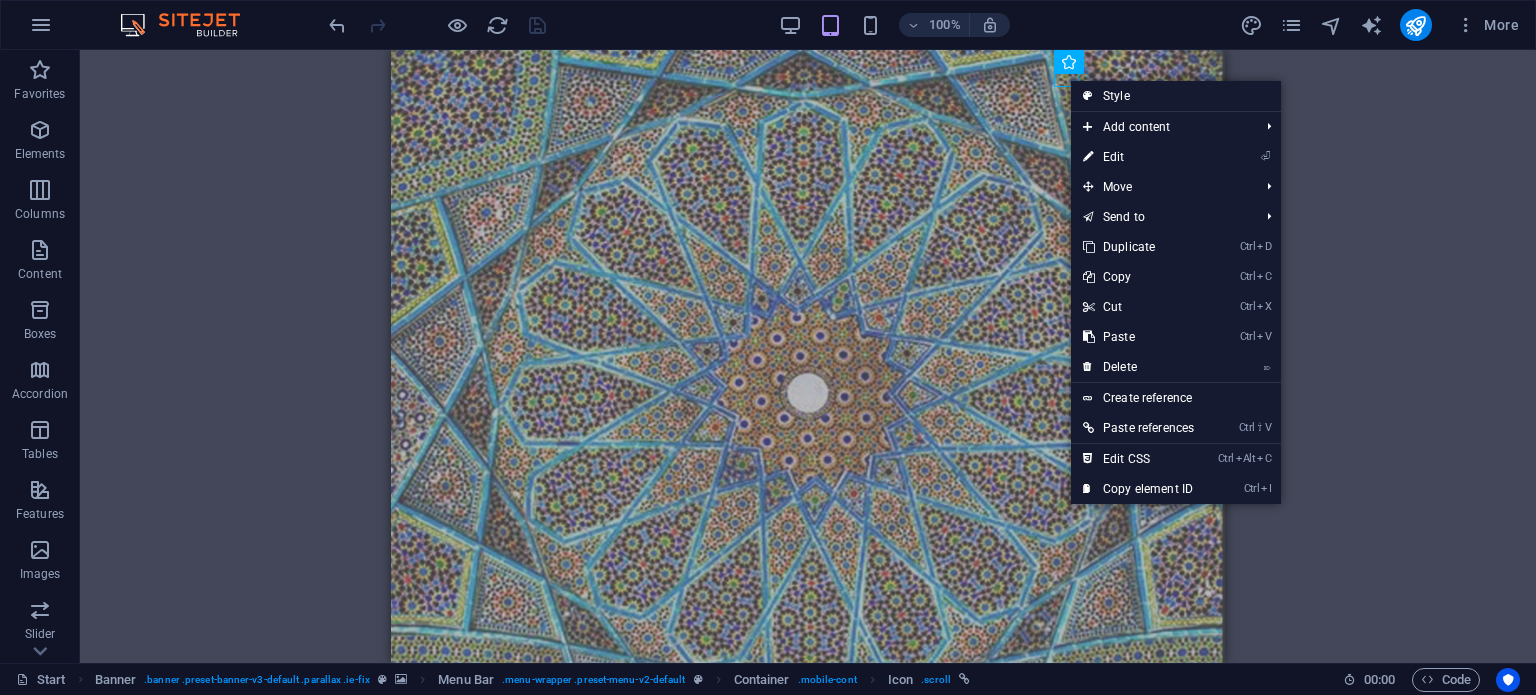 select on "xMidYMid" 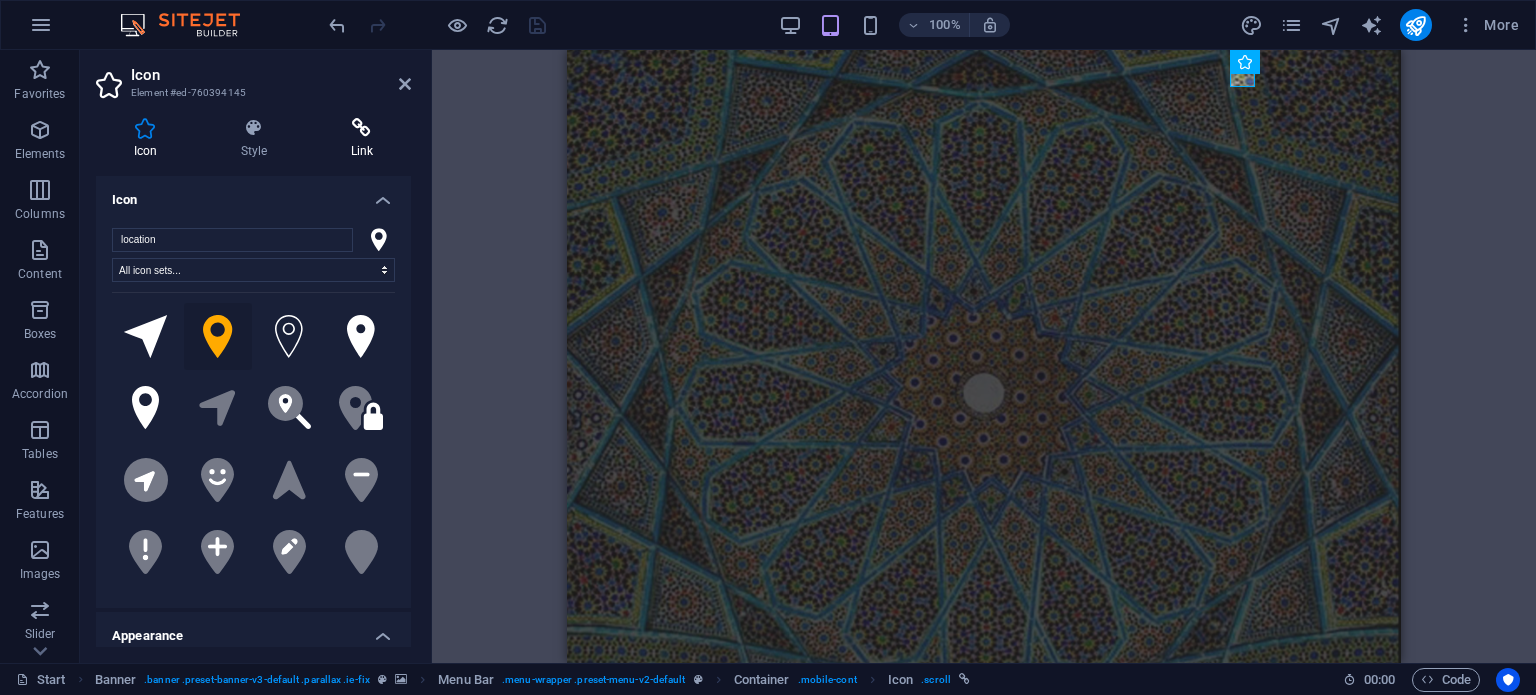 click at bounding box center (362, 128) 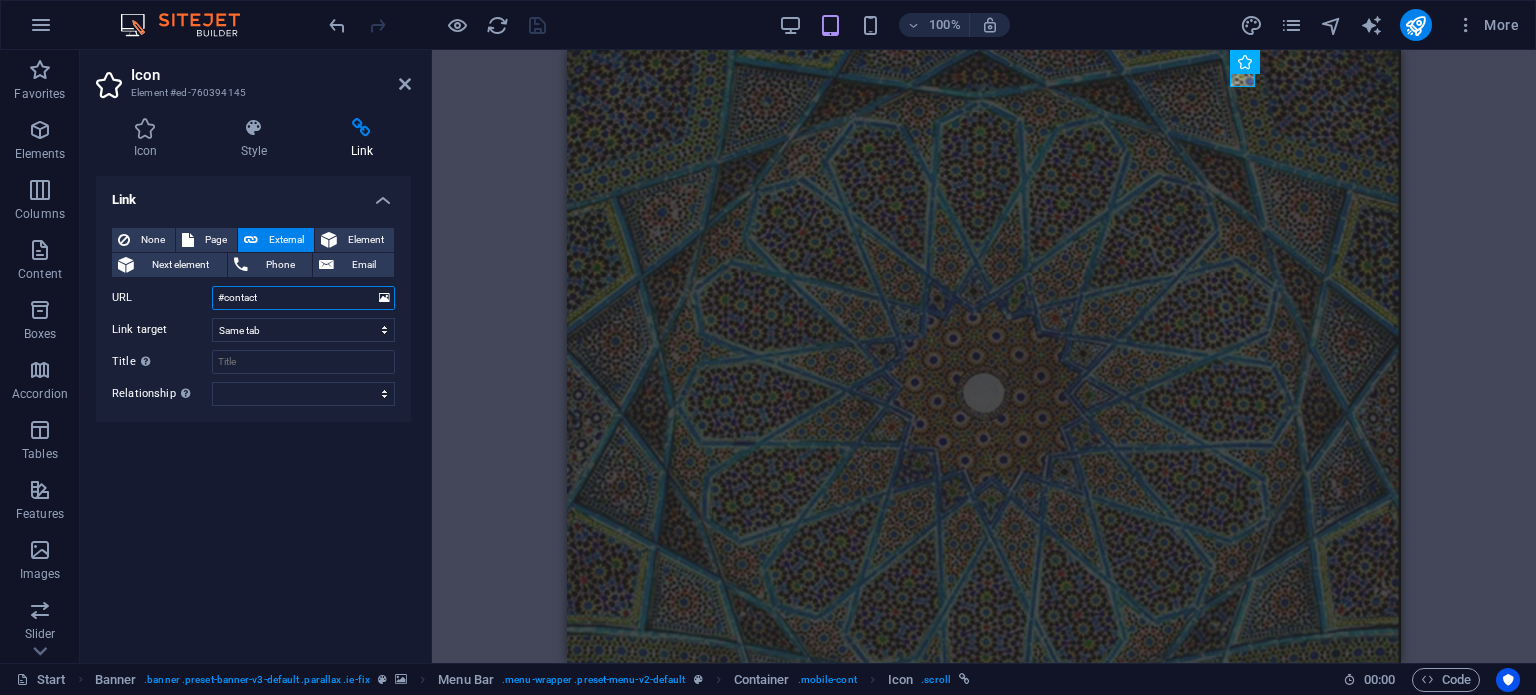 click on "#contact" at bounding box center [303, 298] 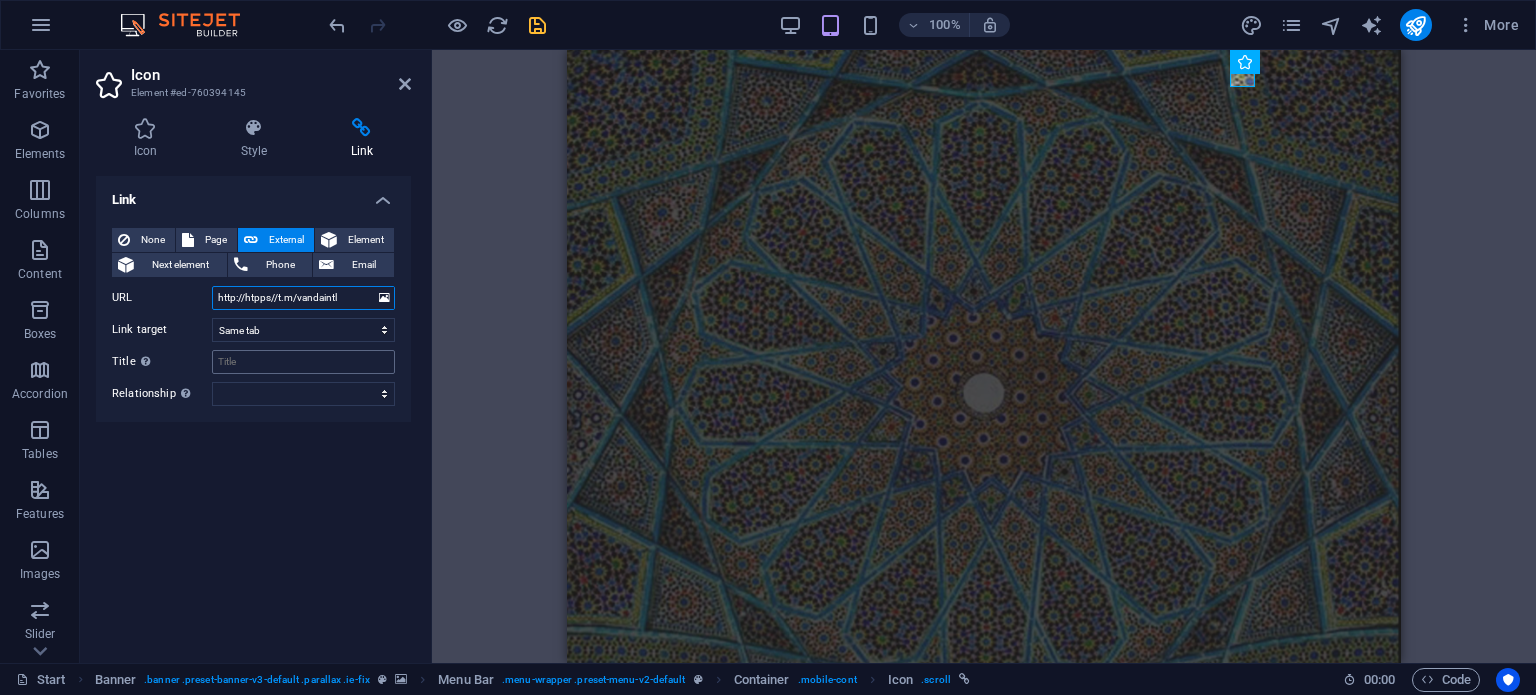 type on "http://htpps//t.m/vandaintl" 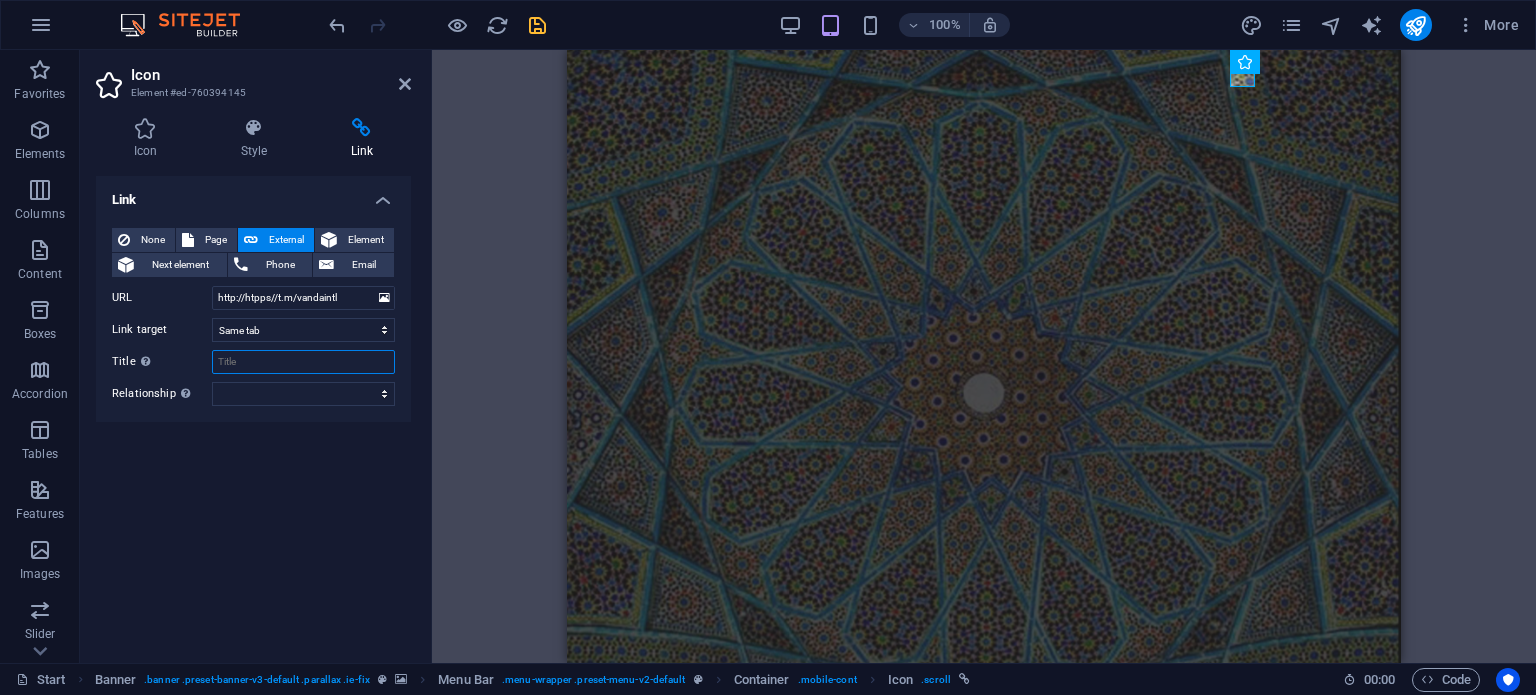 click on "Title Additional link description, should not be the same as the link text. The title is most often shown as a tooltip text when the mouse moves over the element. Leave empty if uncertain." at bounding box center (303, 362) 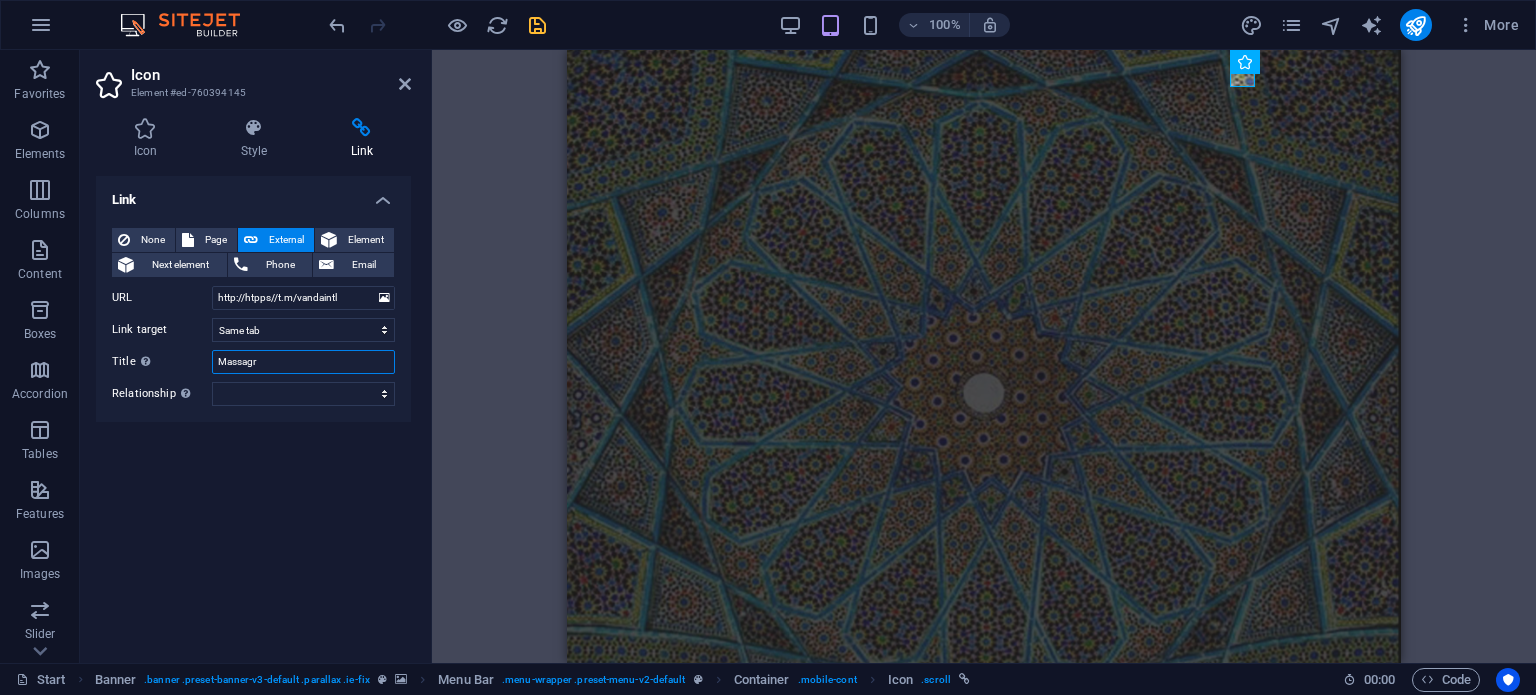 type on "Massagr" 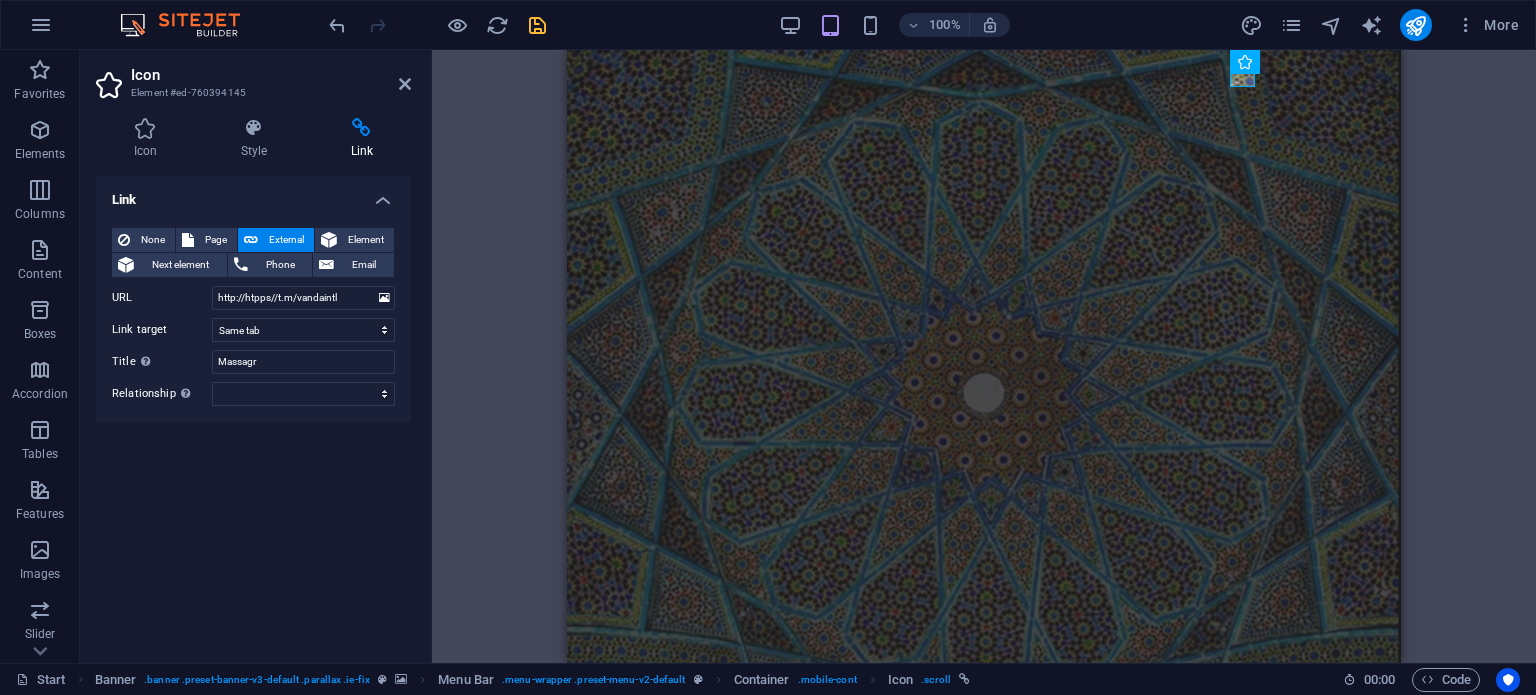 click at bounding box center [537, 25] 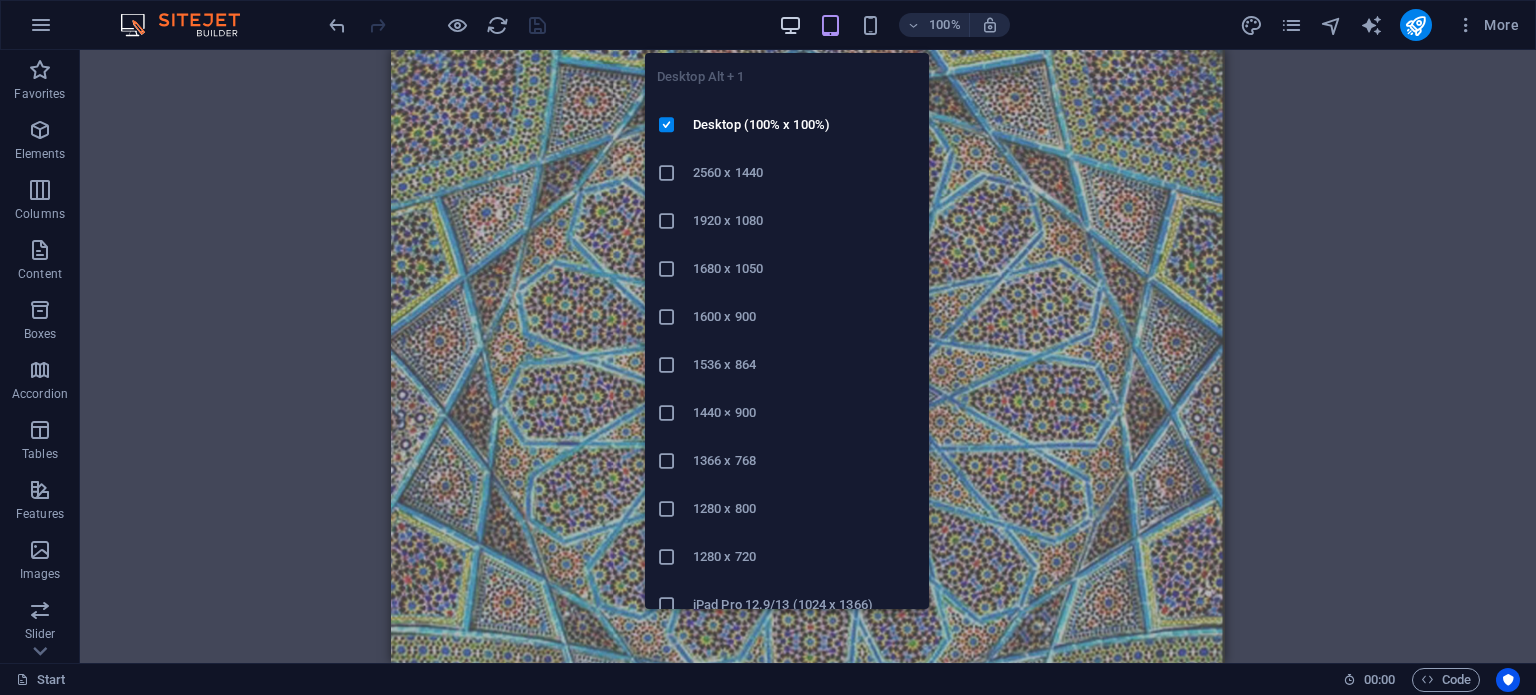 click at bounding box center (790, 25) 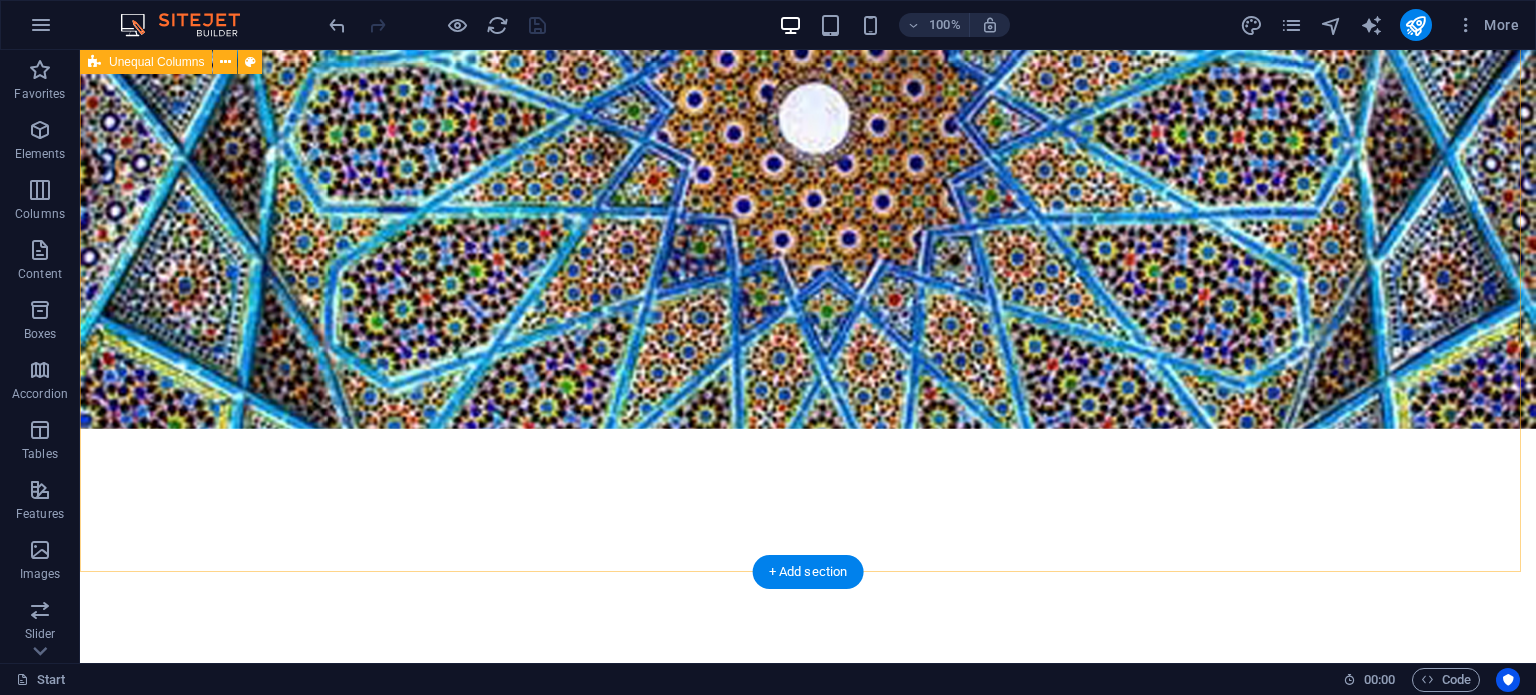 scroll, scrollTop: 2400, scrollLeft: 0, axis: vertical 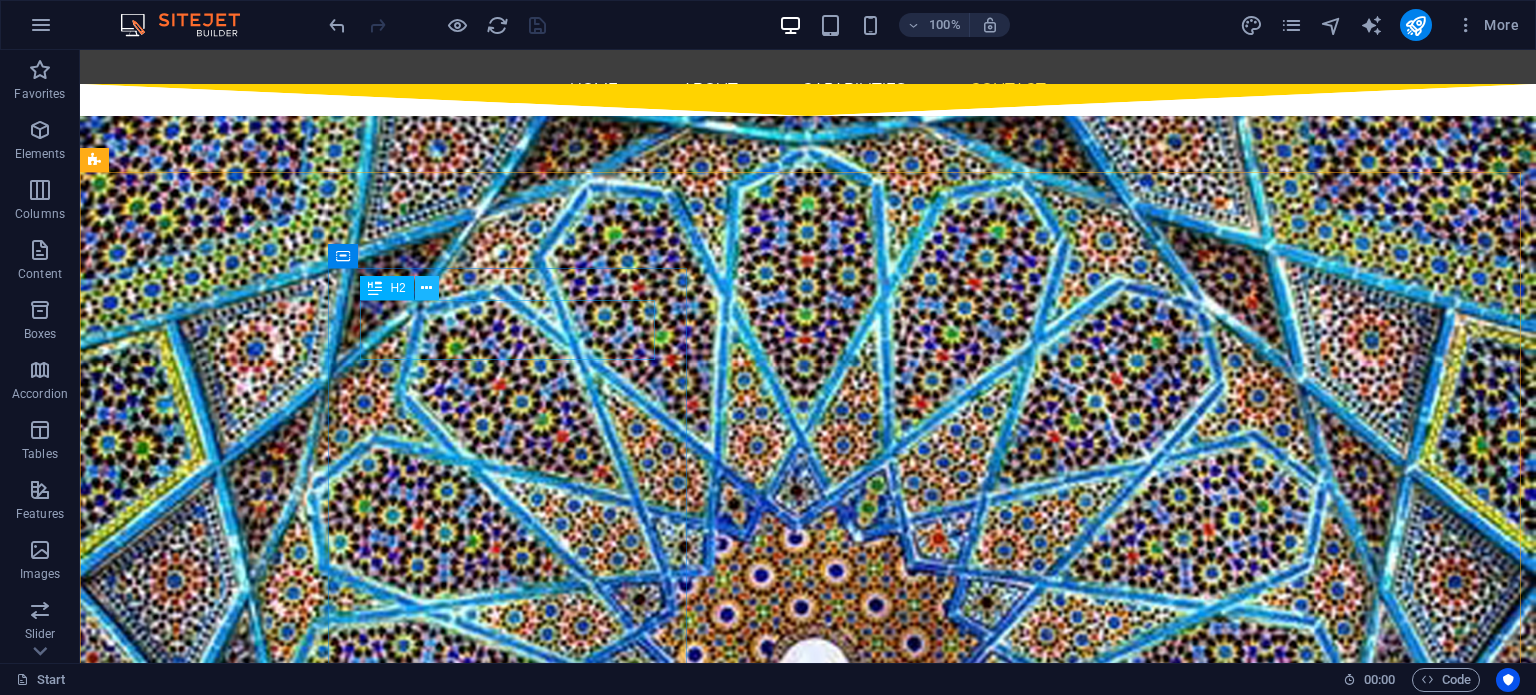 click at bounding box center [427, 288] 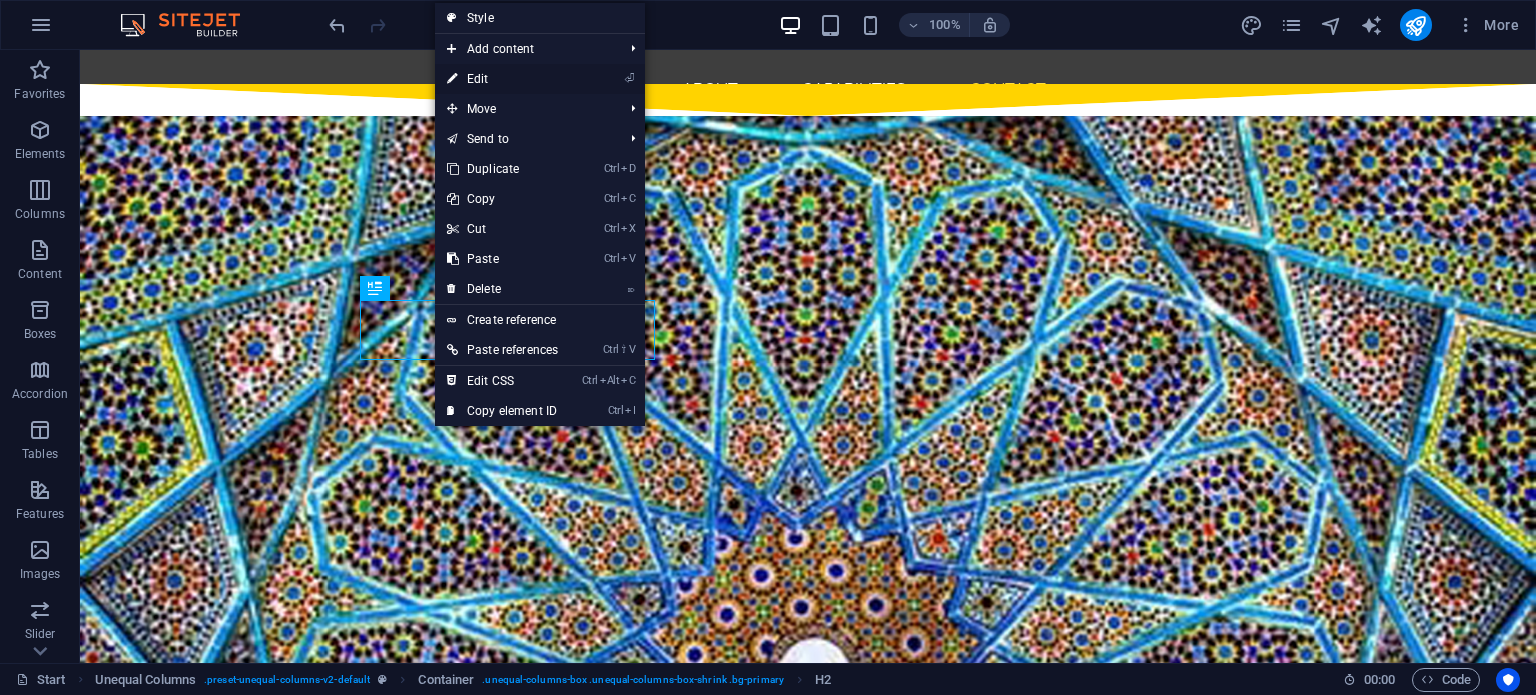 click on "⏎  Edit" at bounding box center (502, 79) 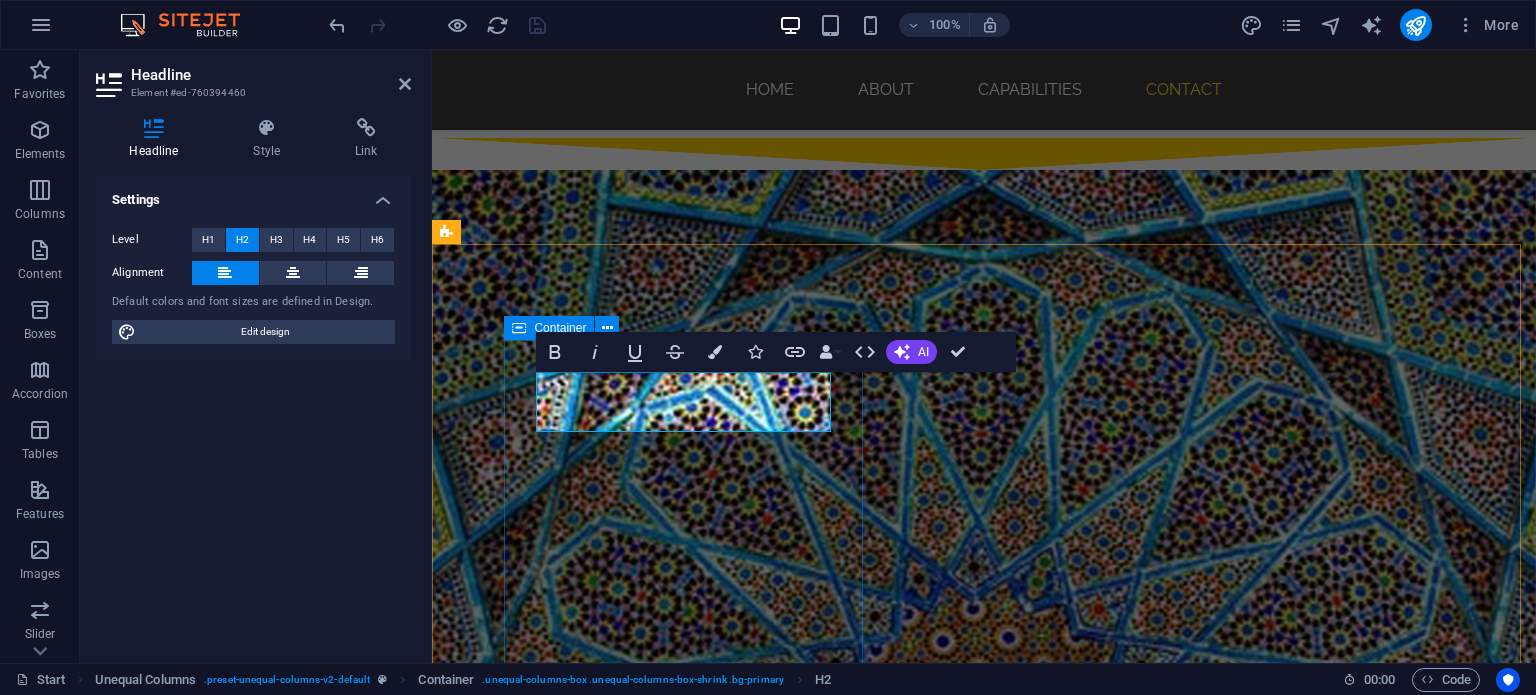 click on "CONTACT You are welcome to contact us from anywhere in the world; with us, you will discover unique opportunities, brilliant ideas, and distinctive projects Phone +996 995 100 775 Email info@vandaintl.com Telegram @VANDAIntl" at bounding box center (920, 4422) 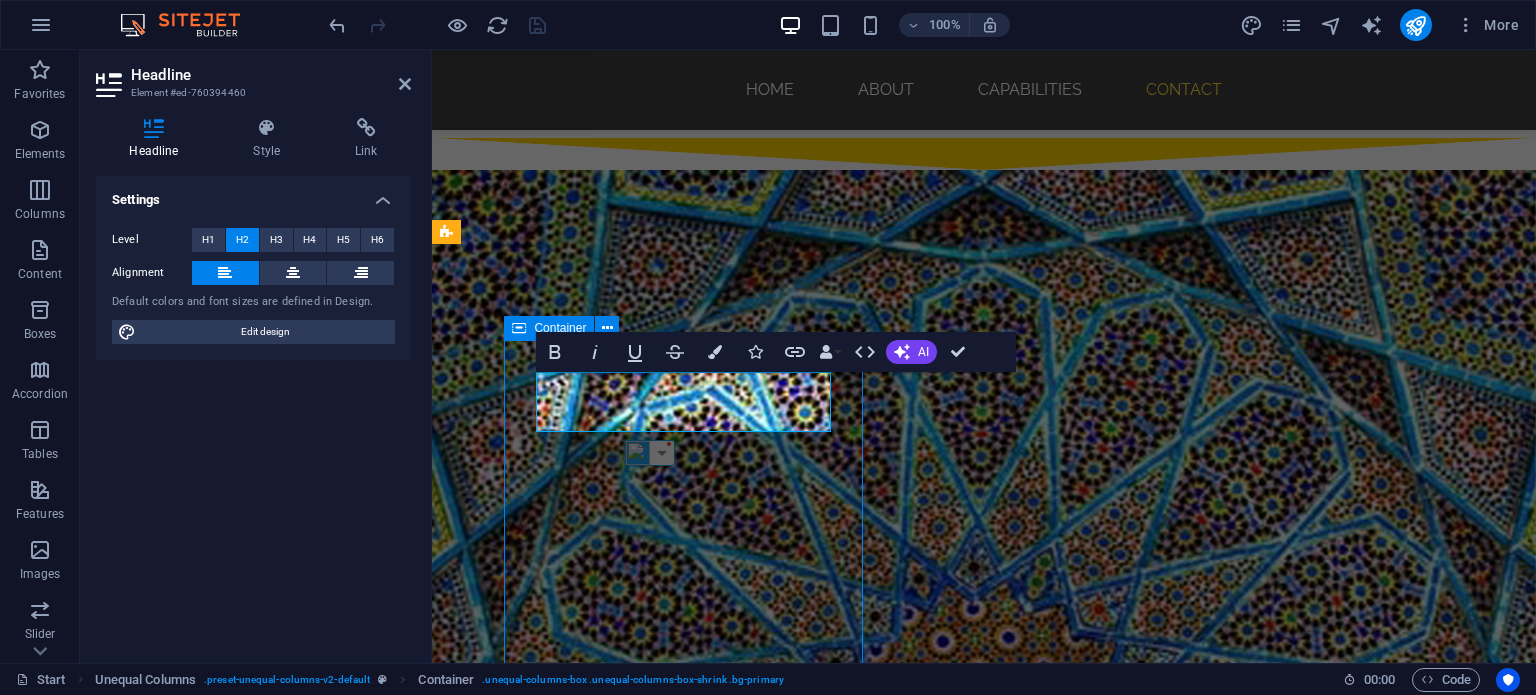 scroll, scrollTop: 2327, scrollLeft: 0, axis: vertical 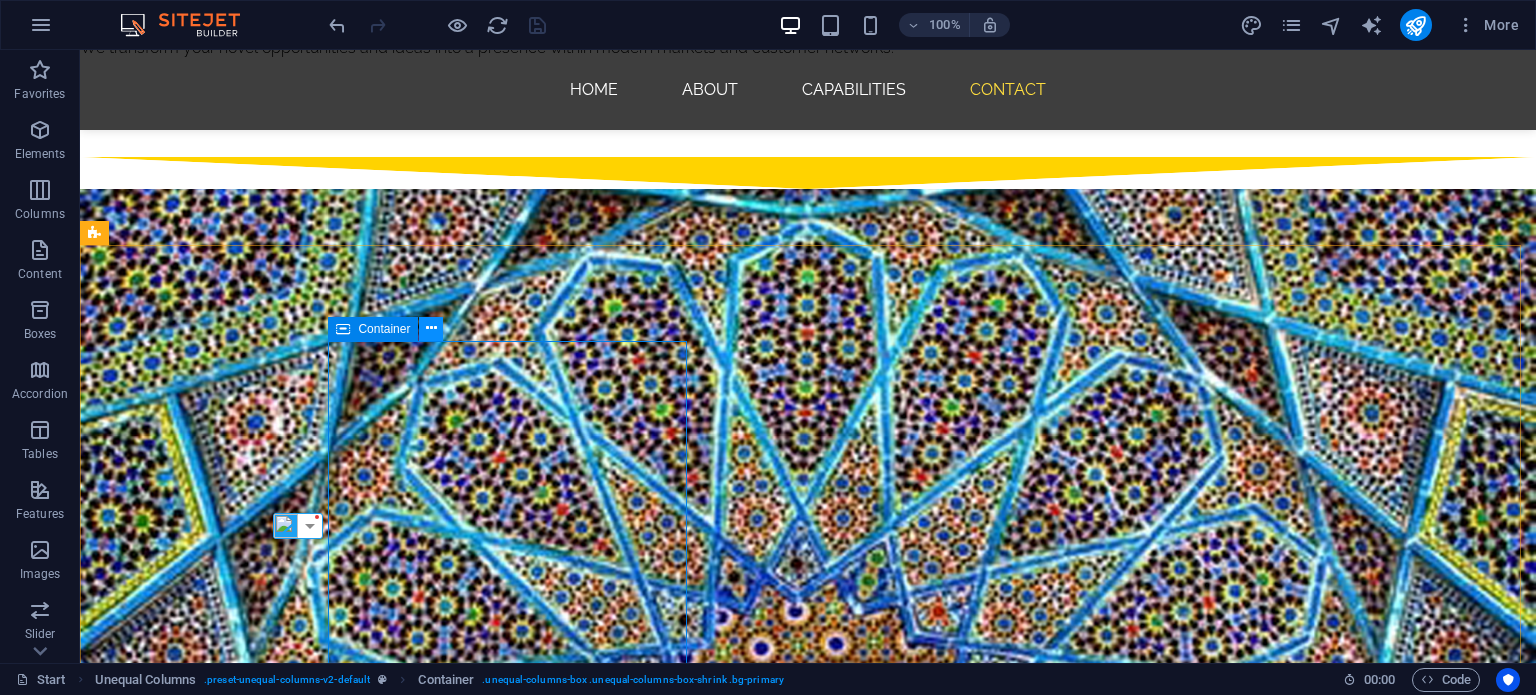 click at bounding box center [431, 328] 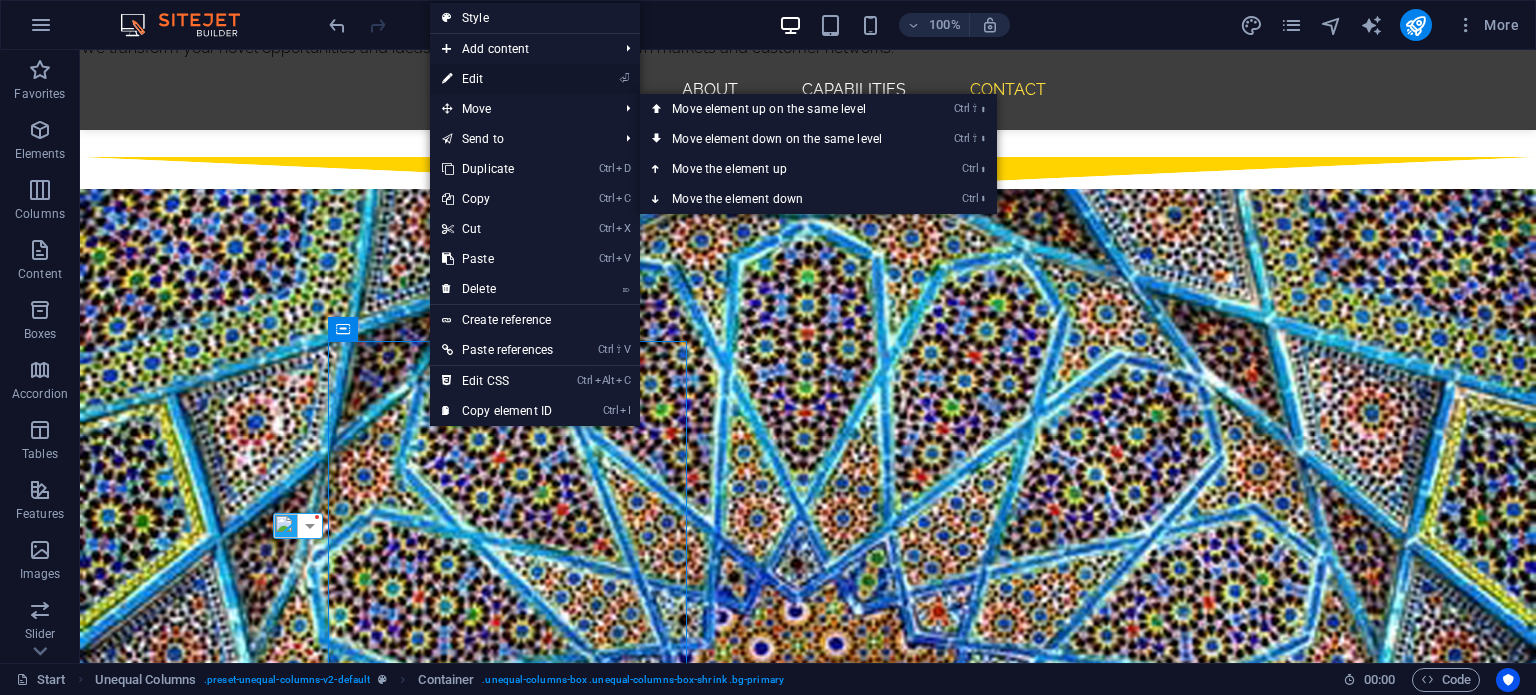 click on "⏎  Edit" at bounding box center [497, 79] 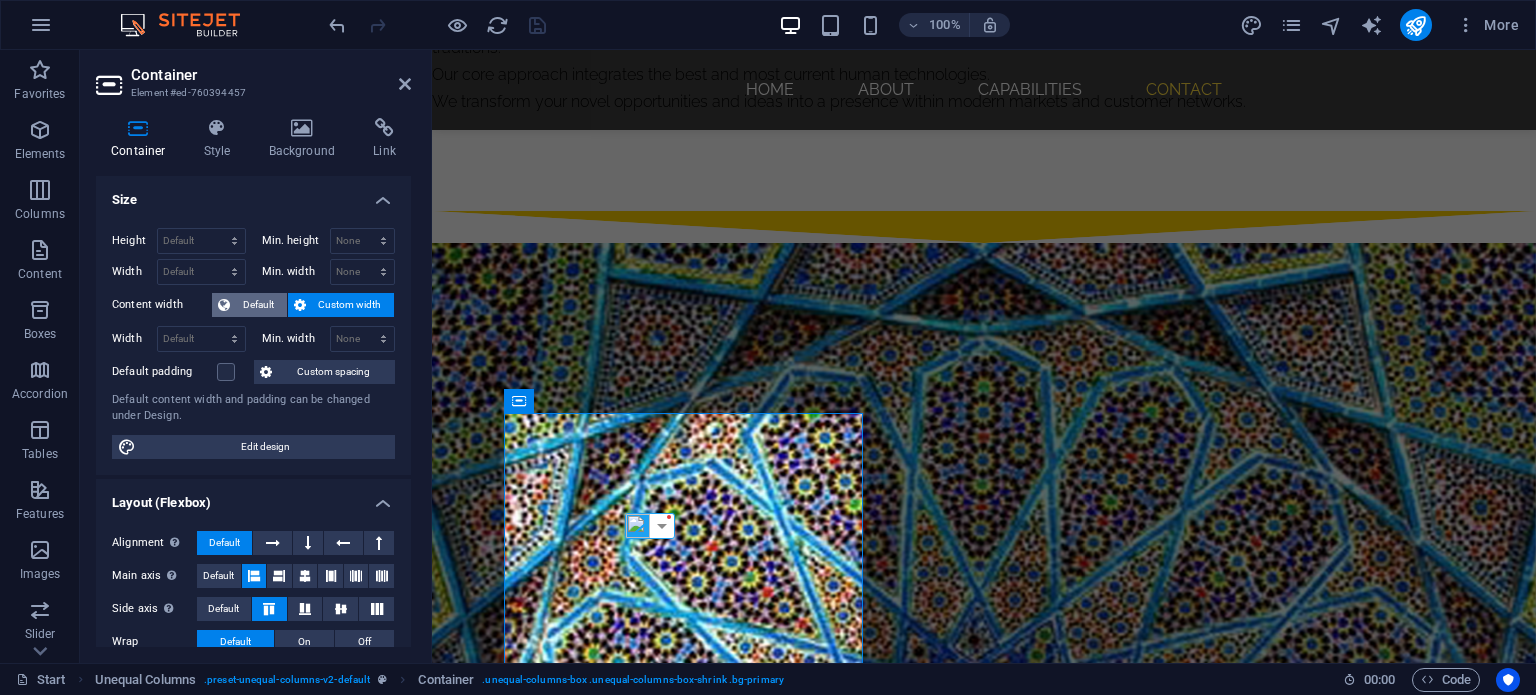 click on "Default" at bounding box center (258, 305) 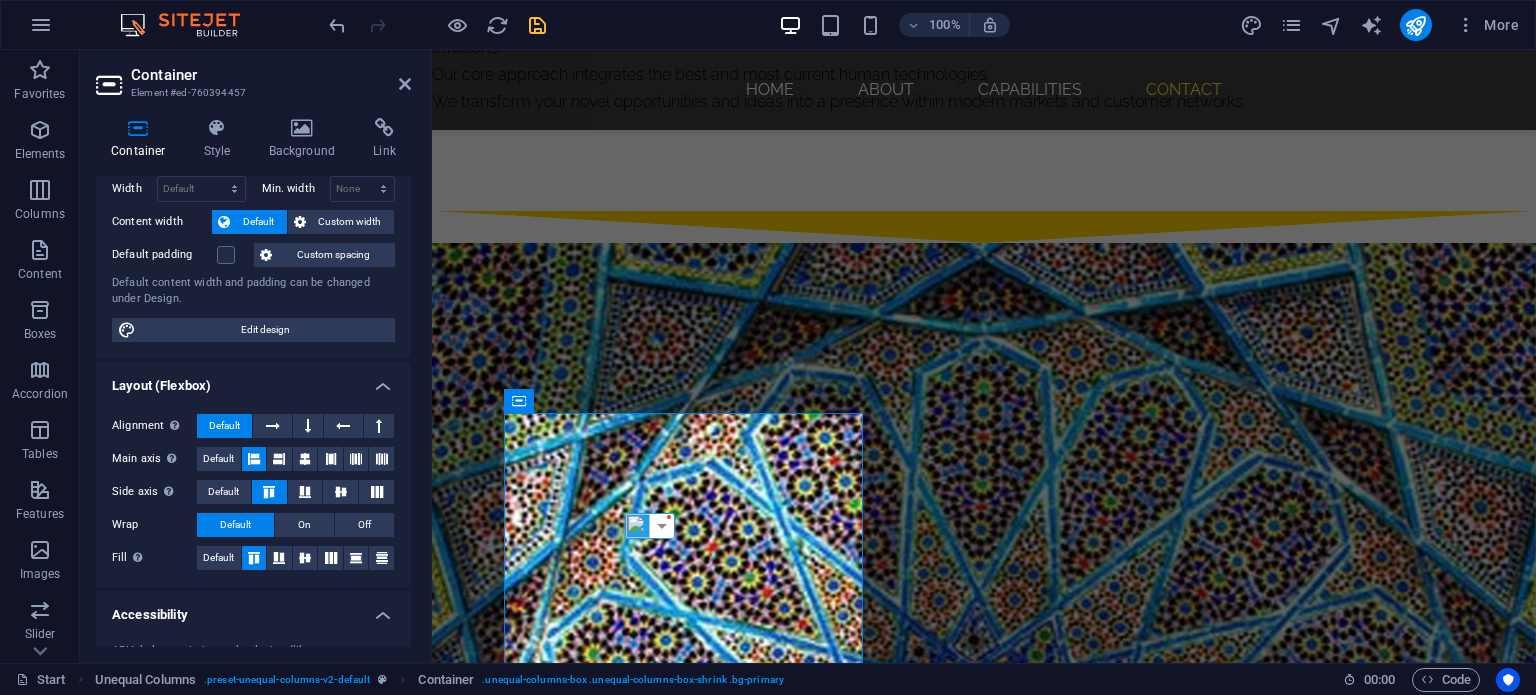 scroll, scrollTop: 0, scrollLeft: 0, axis: both 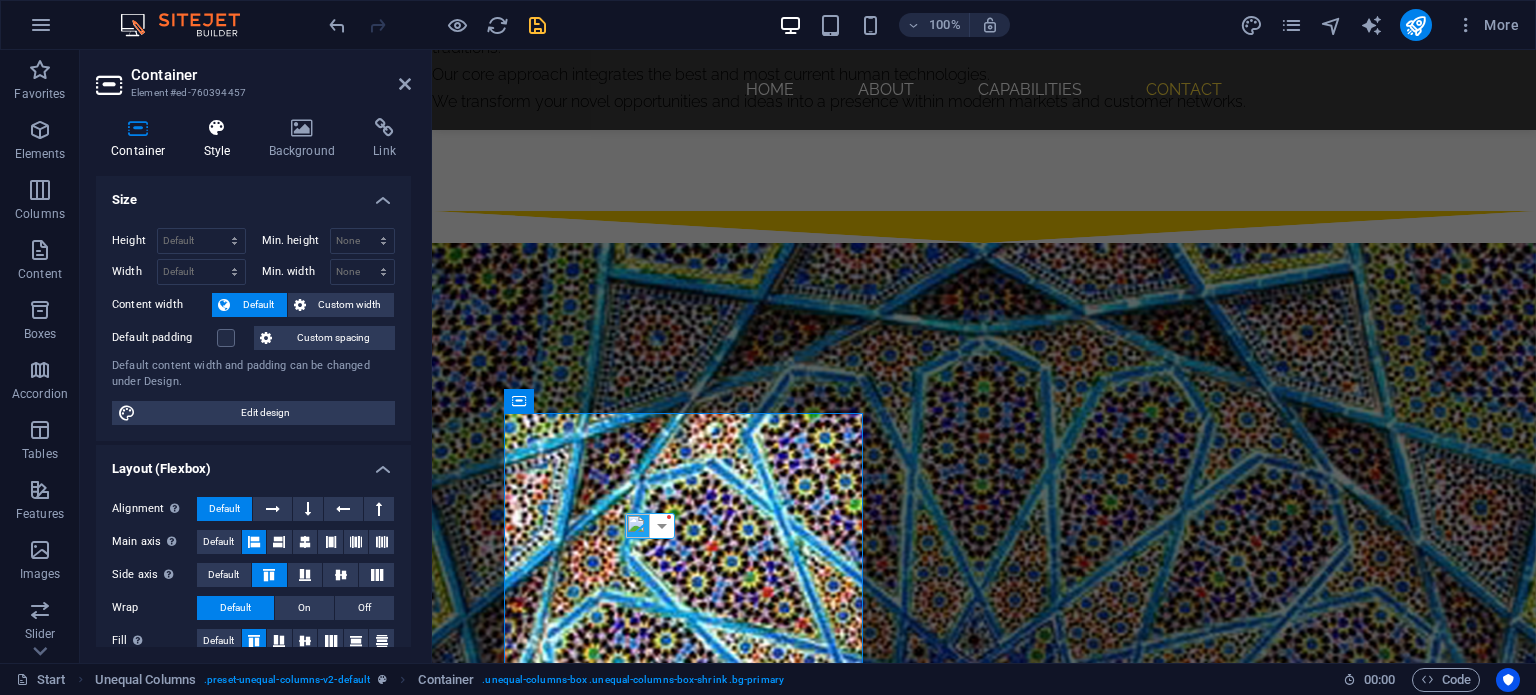 click at bounding box center (217, 128) 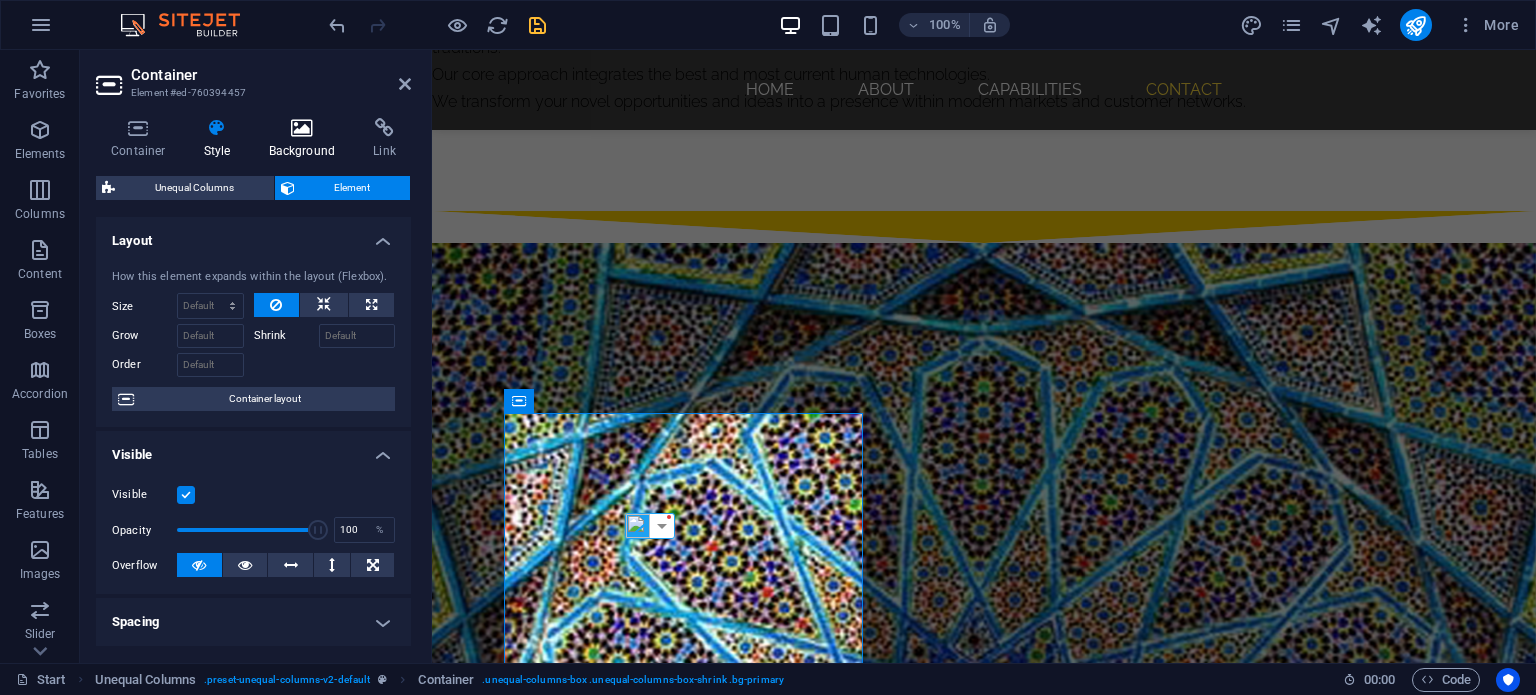 click at bounding box center (302, 128) 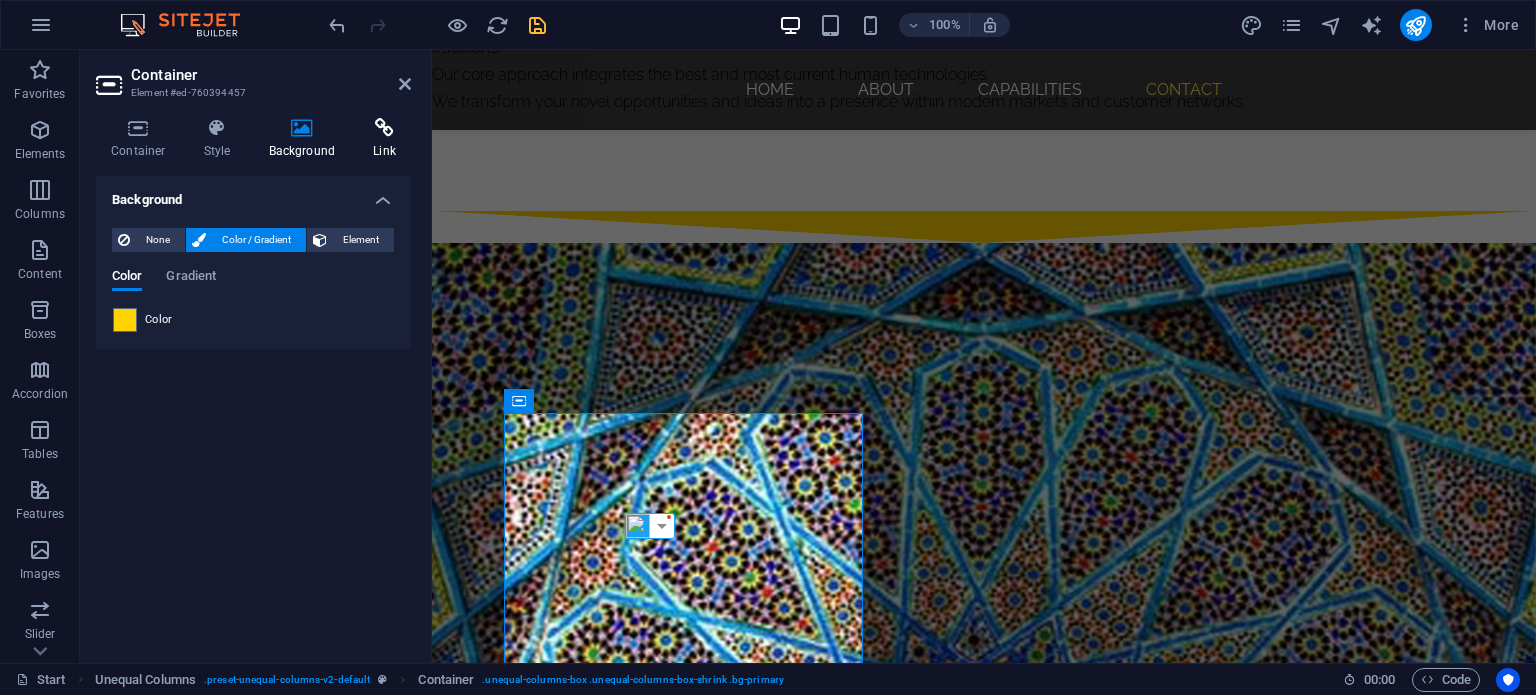 click at bounding box center [384, 128] 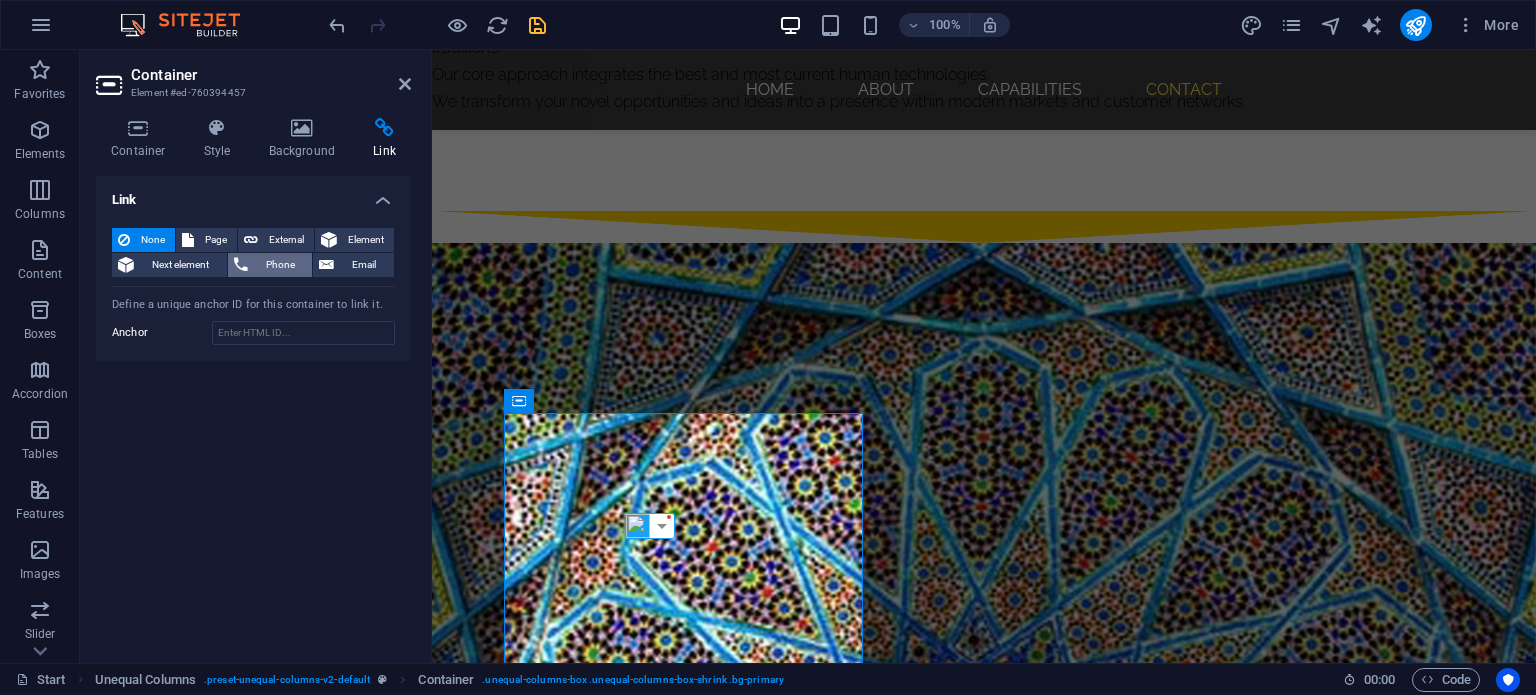 click on "Phone" at bounding box center (270, 265) 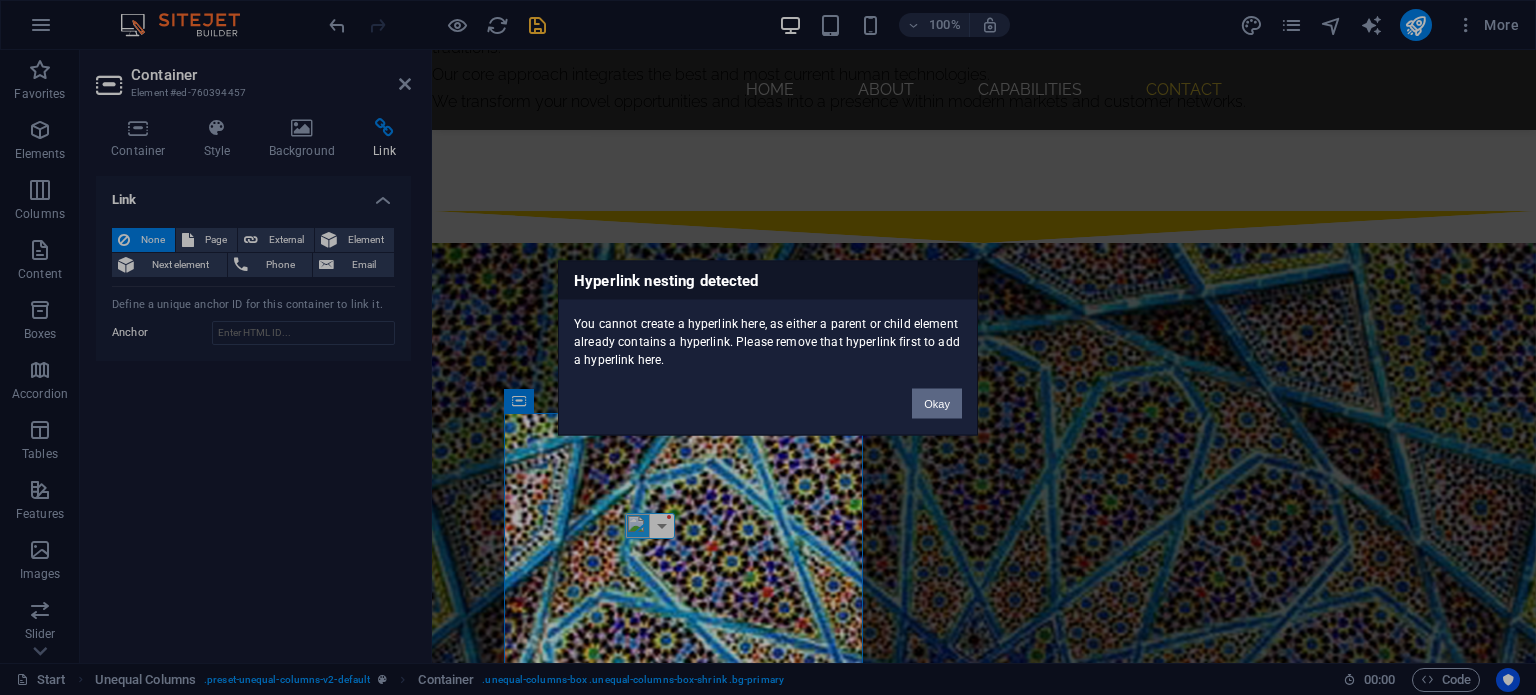 click on "Okay" at bounding box center [937, 403] 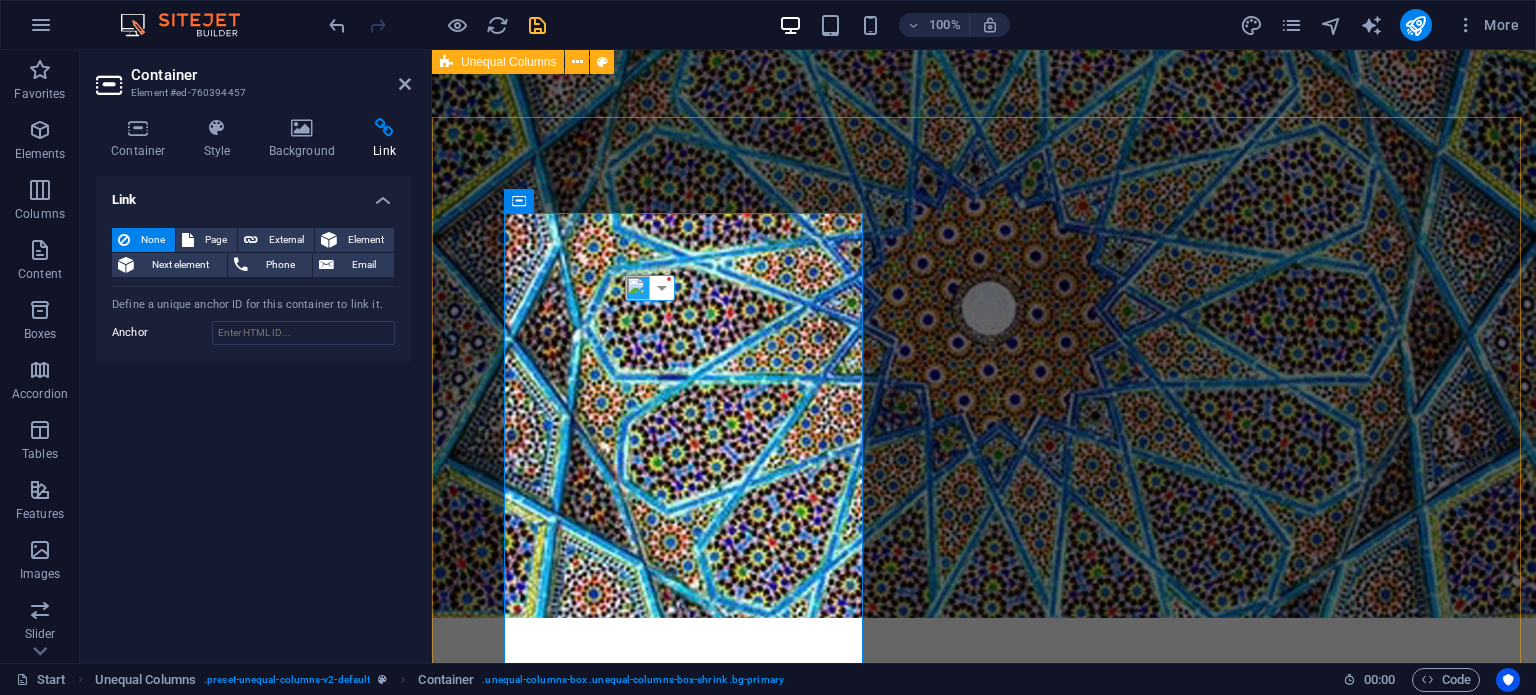 scroll, scrollTop: 2527, scrollLeft: 0, axis: vertical 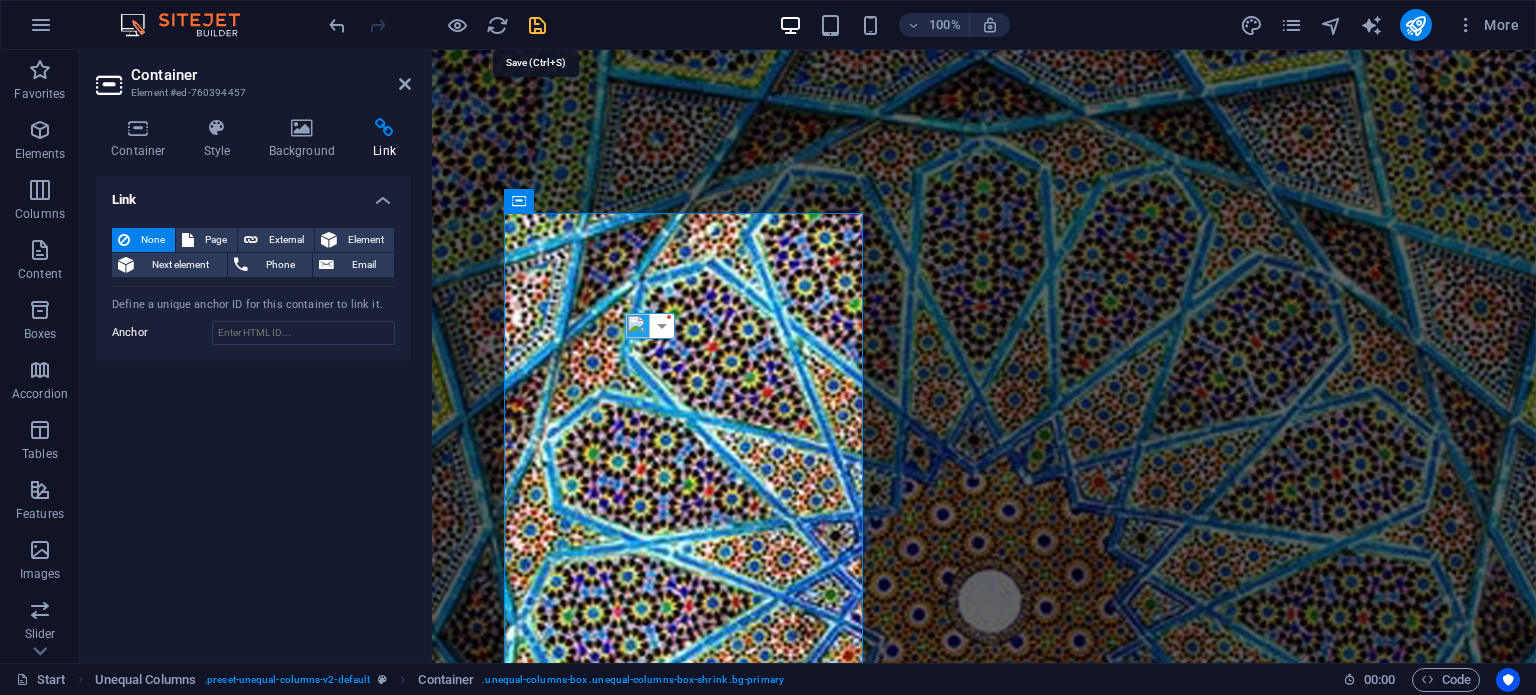 click at bounding box center (537, 25) 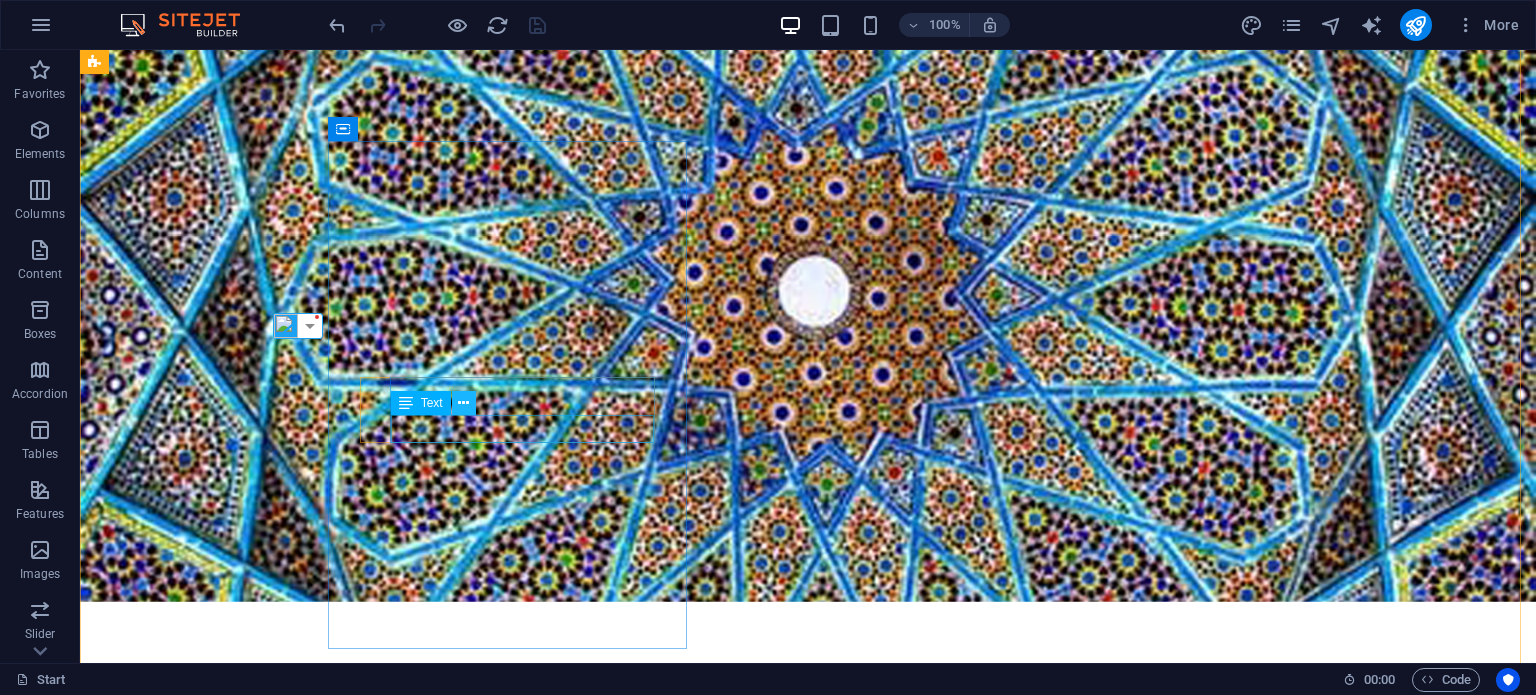 click at bounding box center (463, 403) 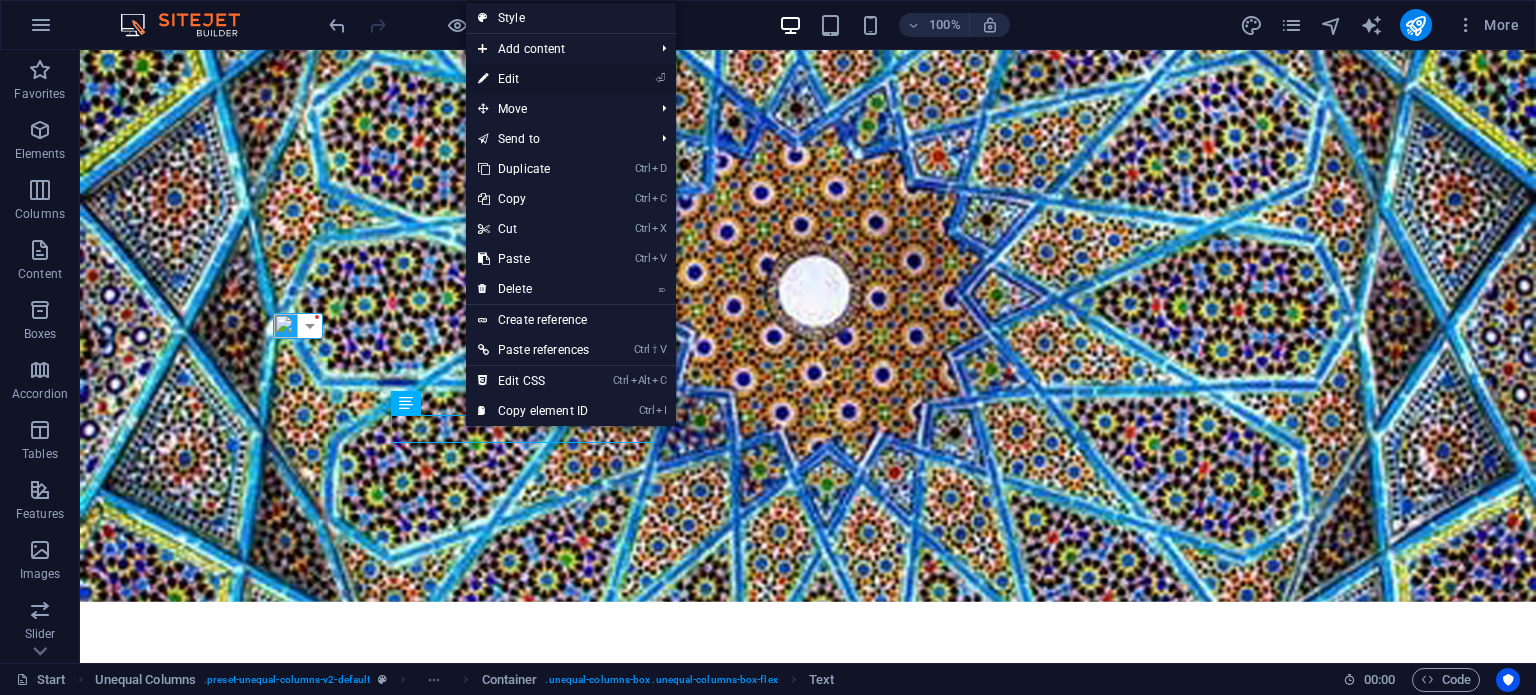 click on "⏎  Edit" at bounding box center [533, 79] 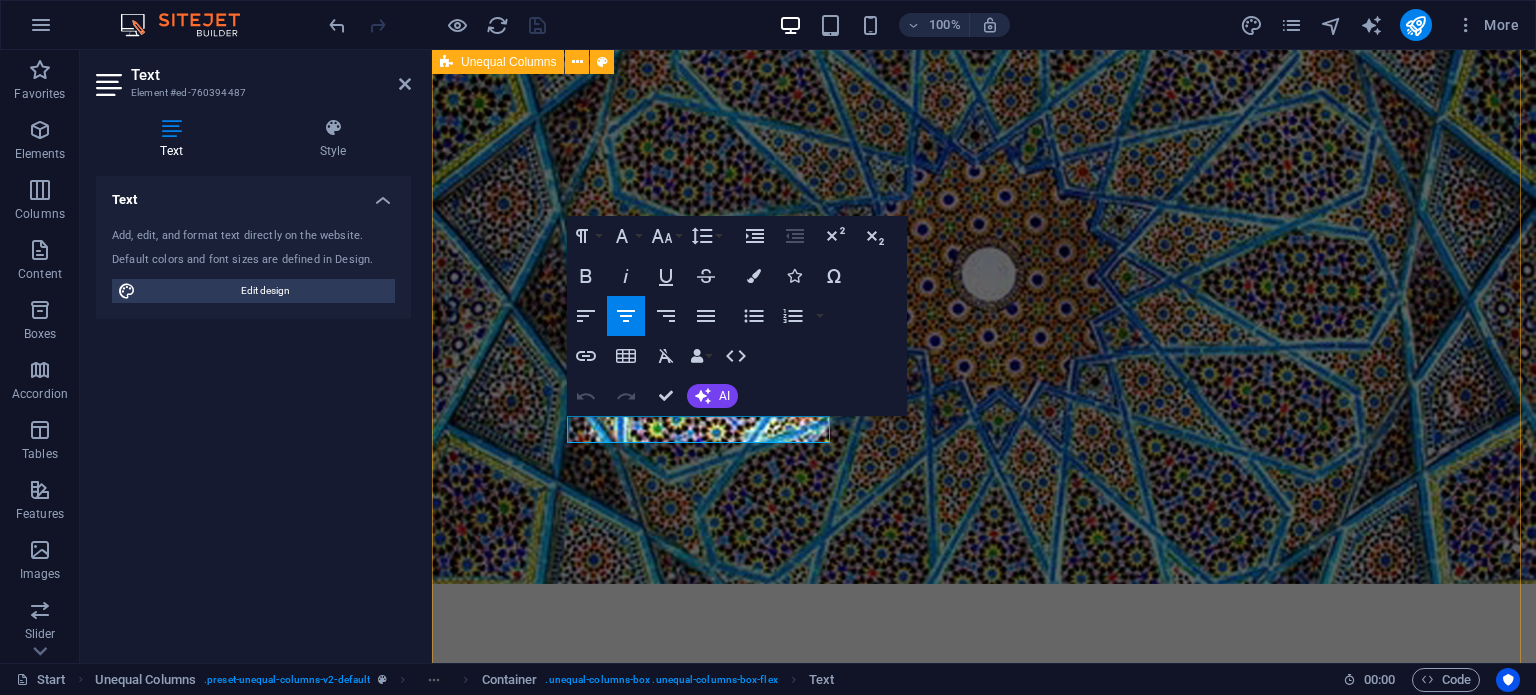 click on "CONTACT You are welcome to contact us from anywhere in the world; with us, you will discover unique opportunities, brilliant ideas, and distinctive projects Phone +996 995 100 775 Email info@vandaintl.com Telegram @VANDAIntl   I have read and understand the privacy policy. Unreadable? Load new Submit" at bounding box center (984, 4474) 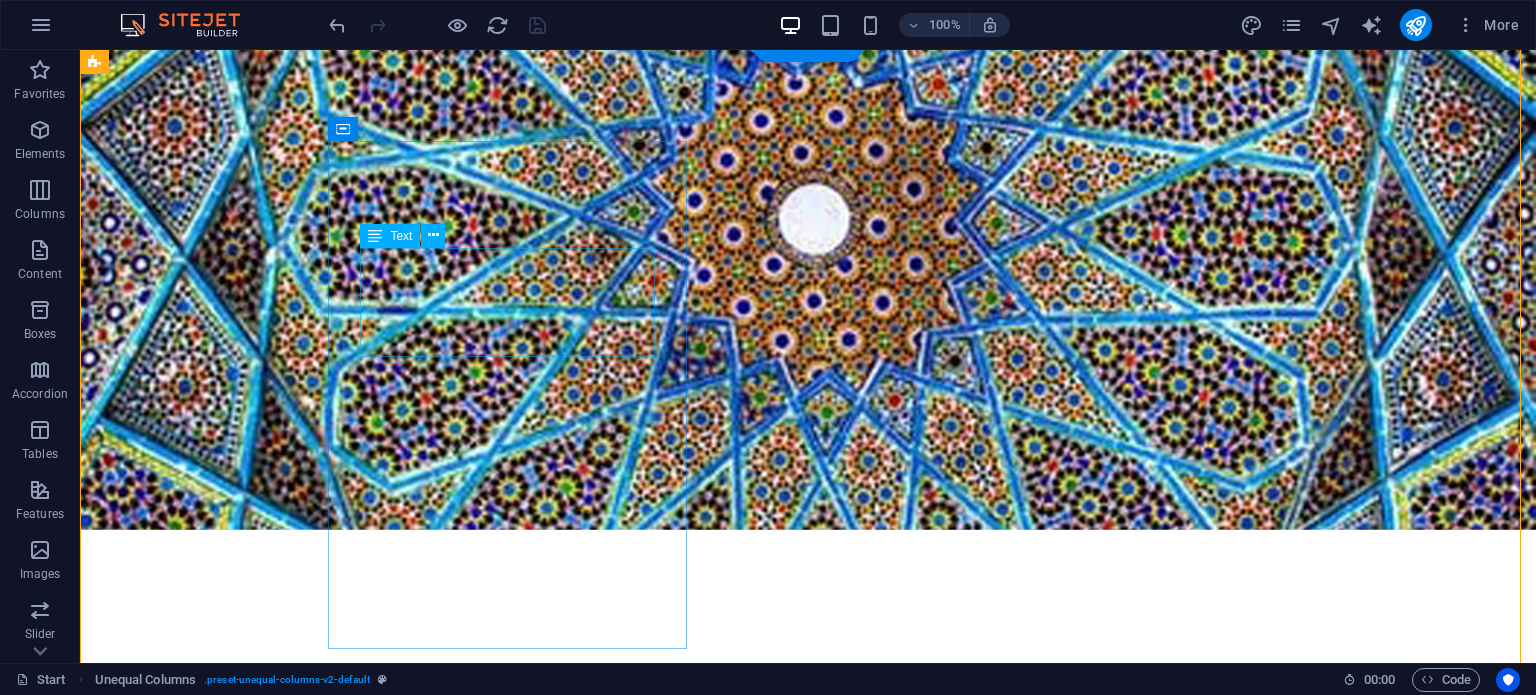 scroll, scrollTop: 2527, scrollLeft: 0, axis: vertical 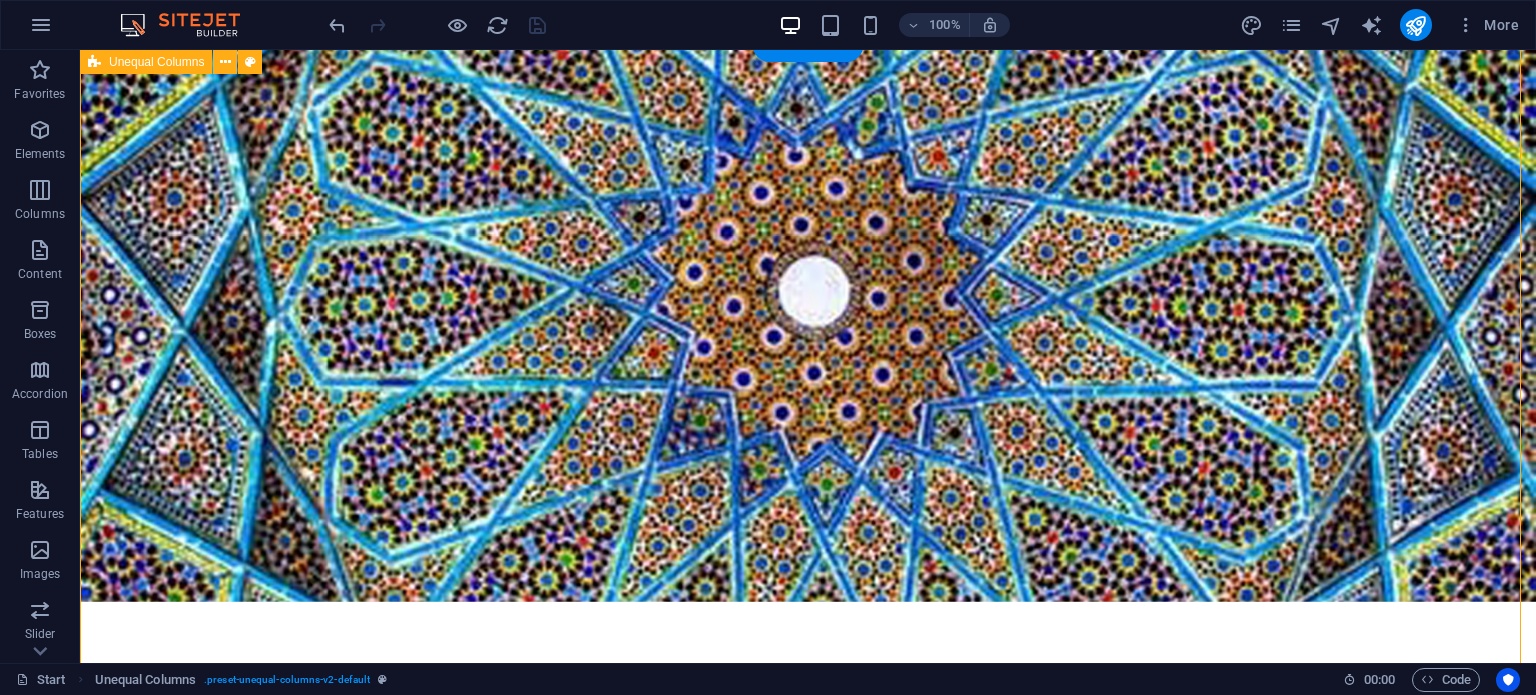 click on "CONTACT You are welcome to contact us from anywhere in the world; with us, you will discover unique opportunities, brilliant ideas, and distinctive projects Phone +996 995 100 775 Email info@vandaintl.com Telegram @VANDAIntl   I have read and understand the privacy policy. Unreadable? Load new Submit" at bounding box center [808, 4492] 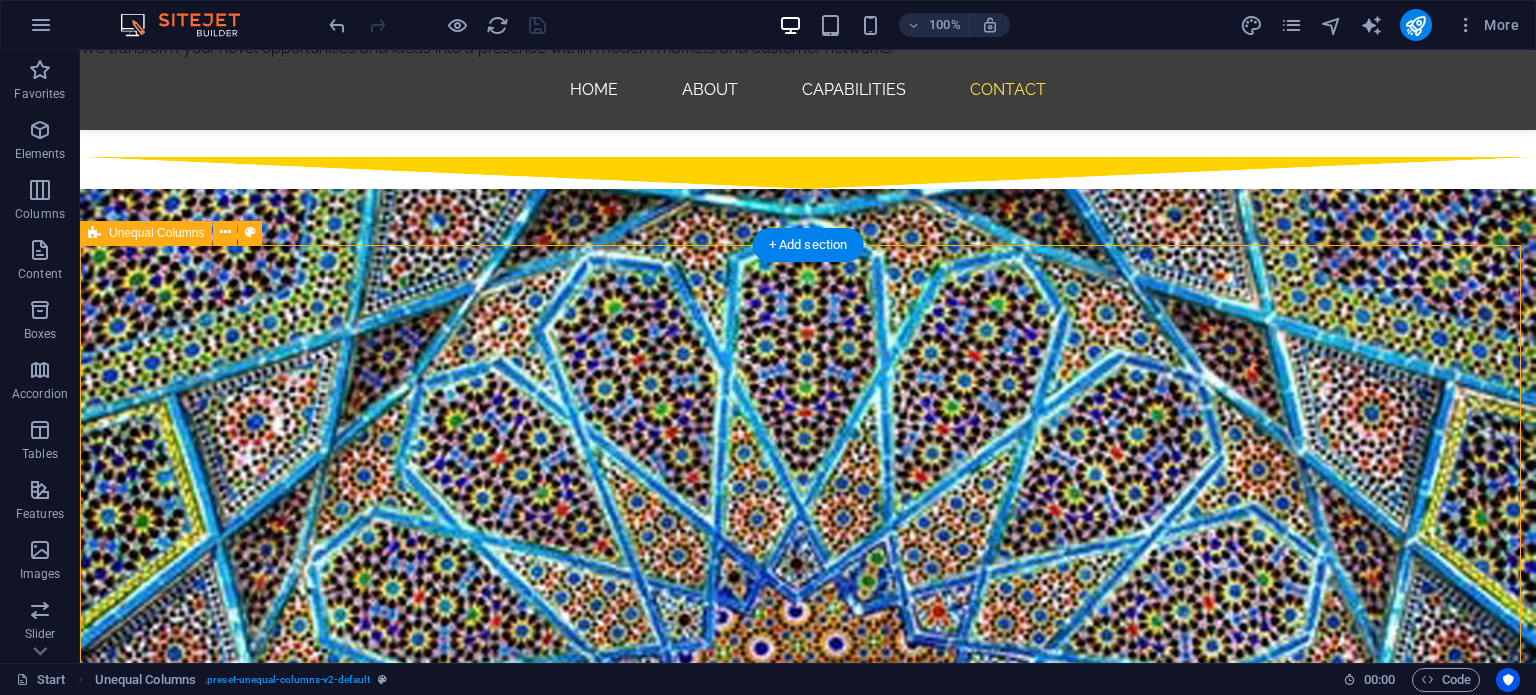 scroll, scrollTop: 2227, scrollLeft: 0, axis: vertical 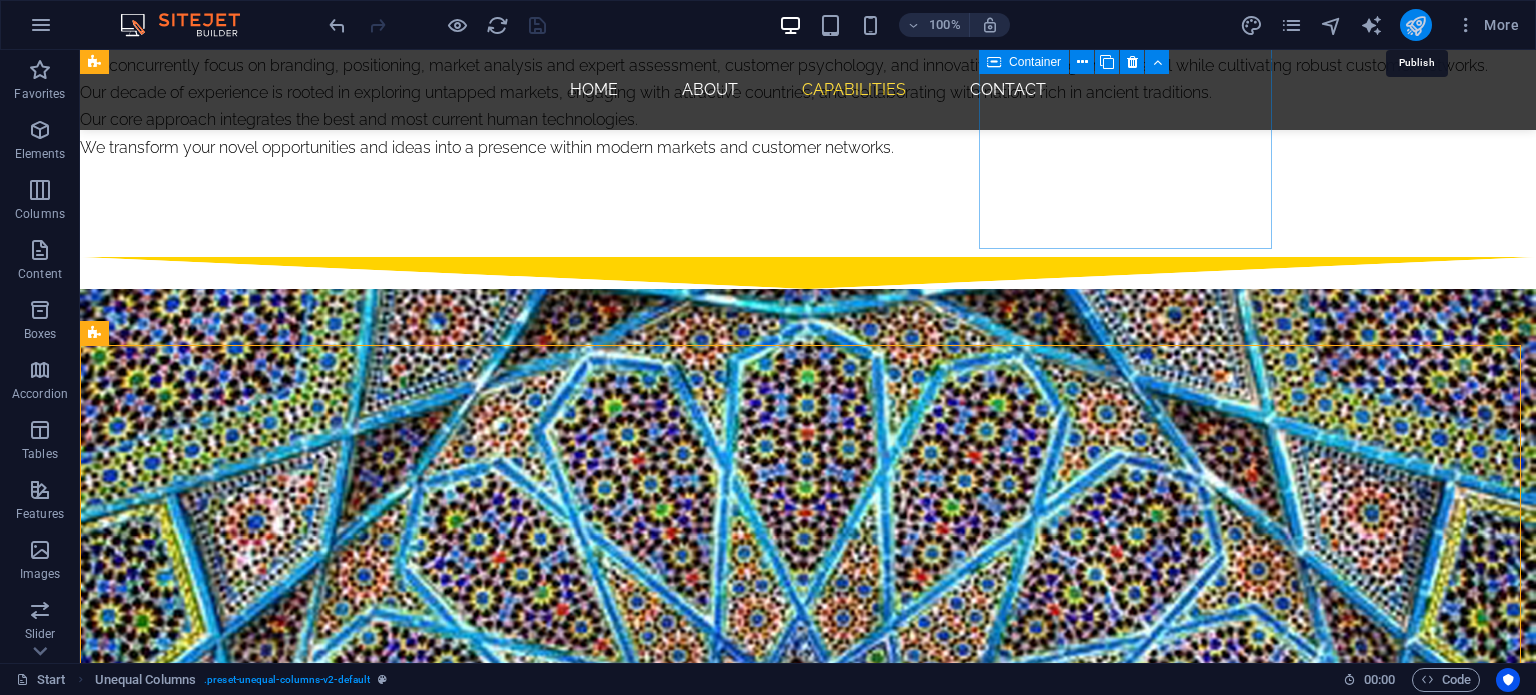 click at bounding box center [1415, 25] 